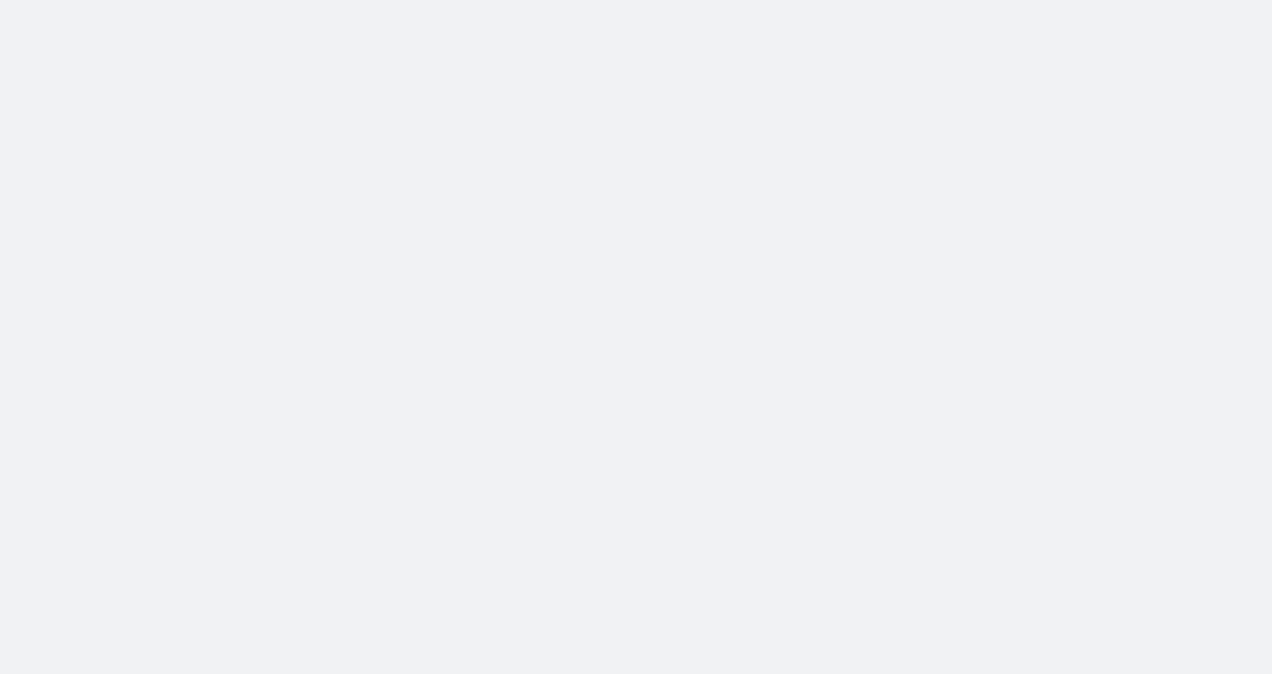 scroll, scrollTop: 0, scrollLeft: 0, axis: both 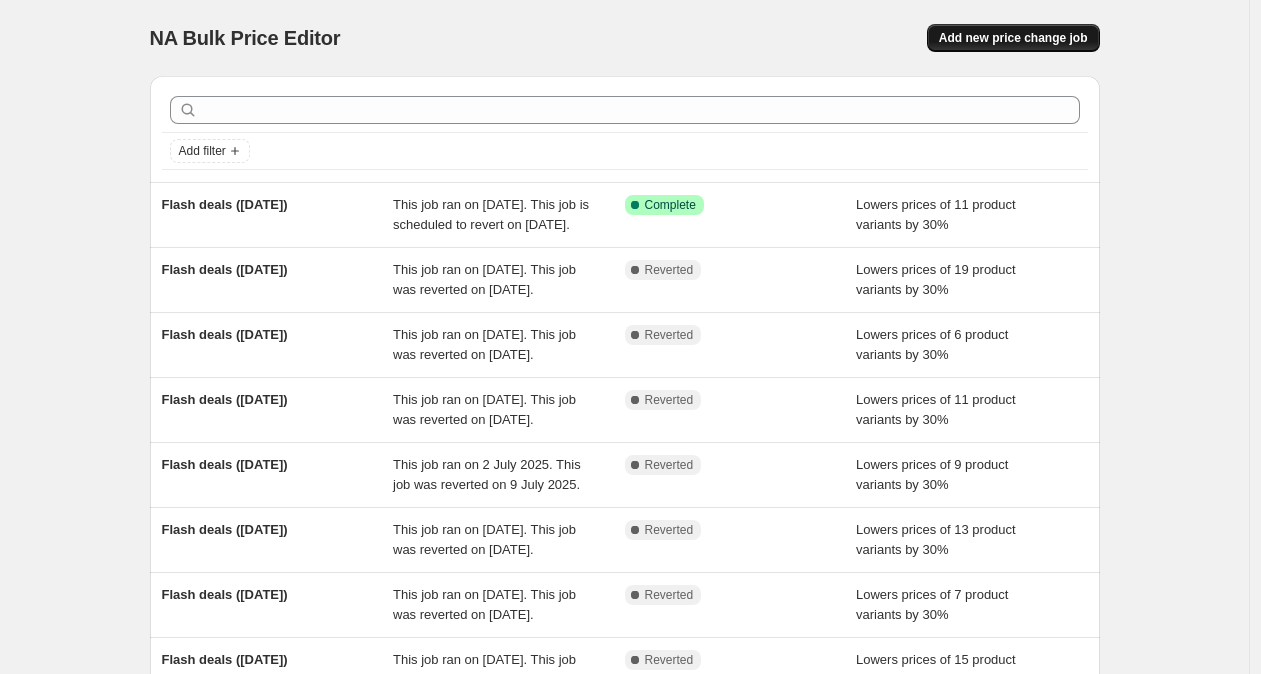 click on "Add new price change job" at bounding box center (1013, 38) 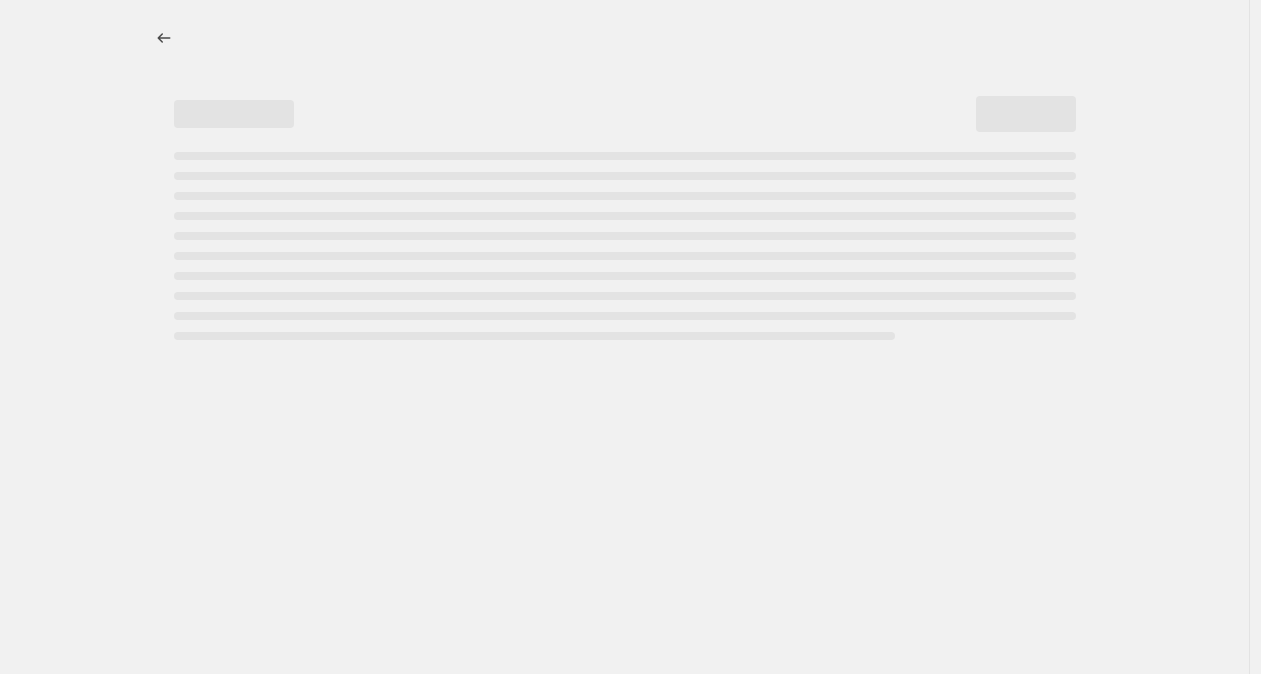select on "percentage" 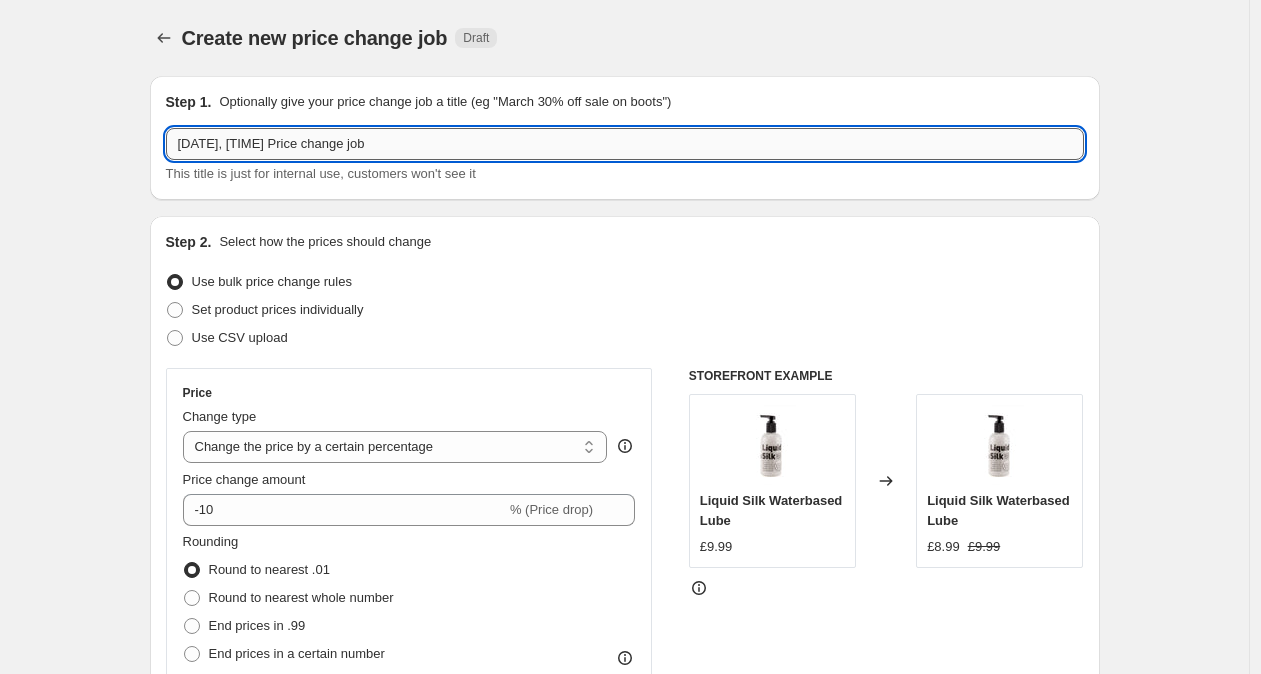 click on "[DATE], [TIME] Price change job" at bounding box center [625, 144] 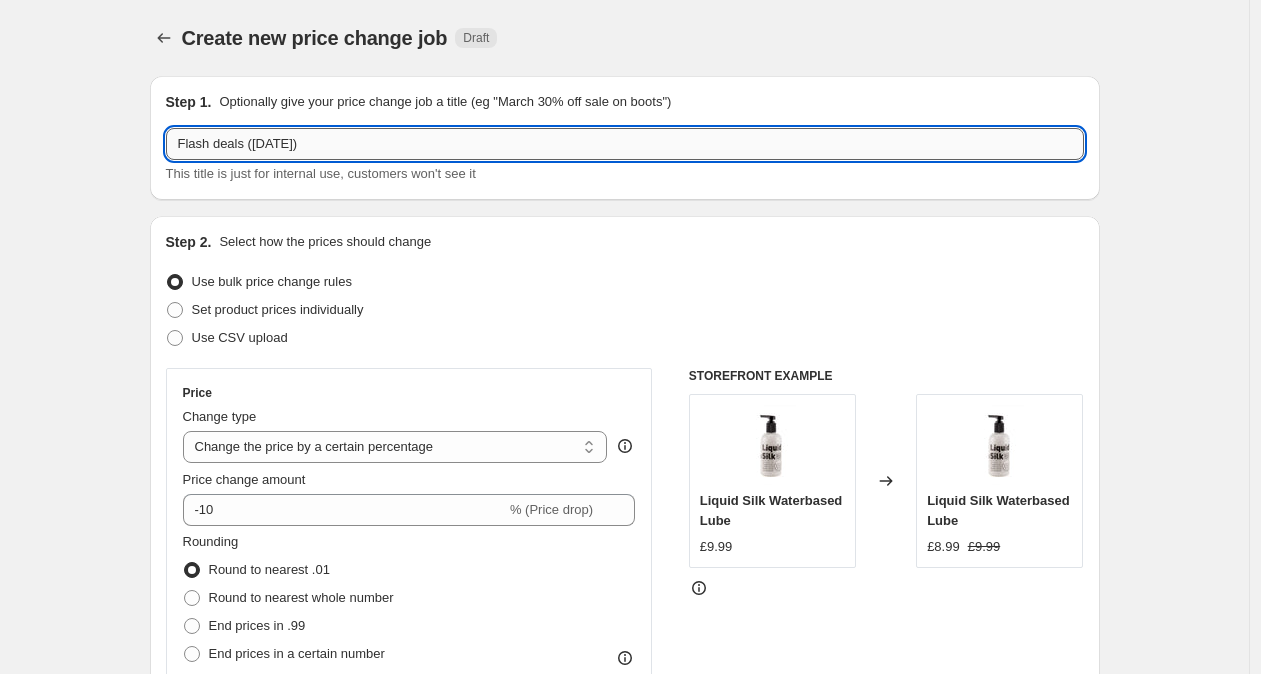 click on "Flash deals ([DATE])" at bounding box center (625, 144) 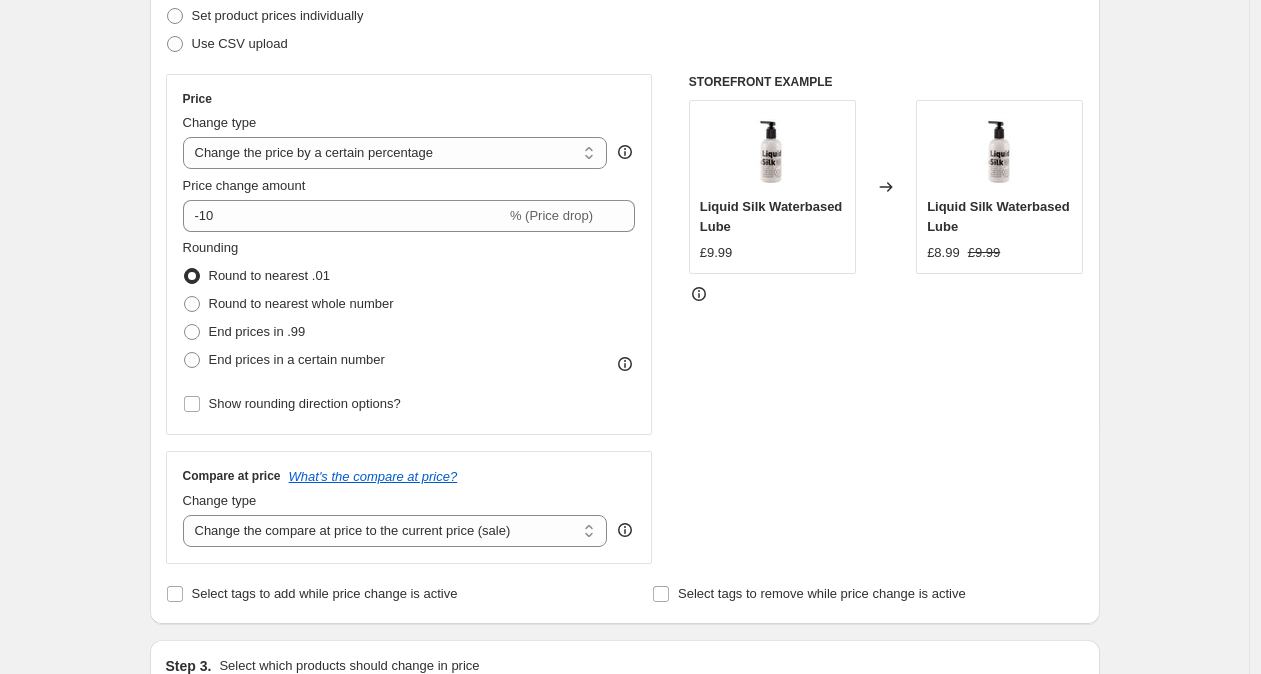 scroll, scrollTop: 292, scrollLeft: 0, axis: vertical 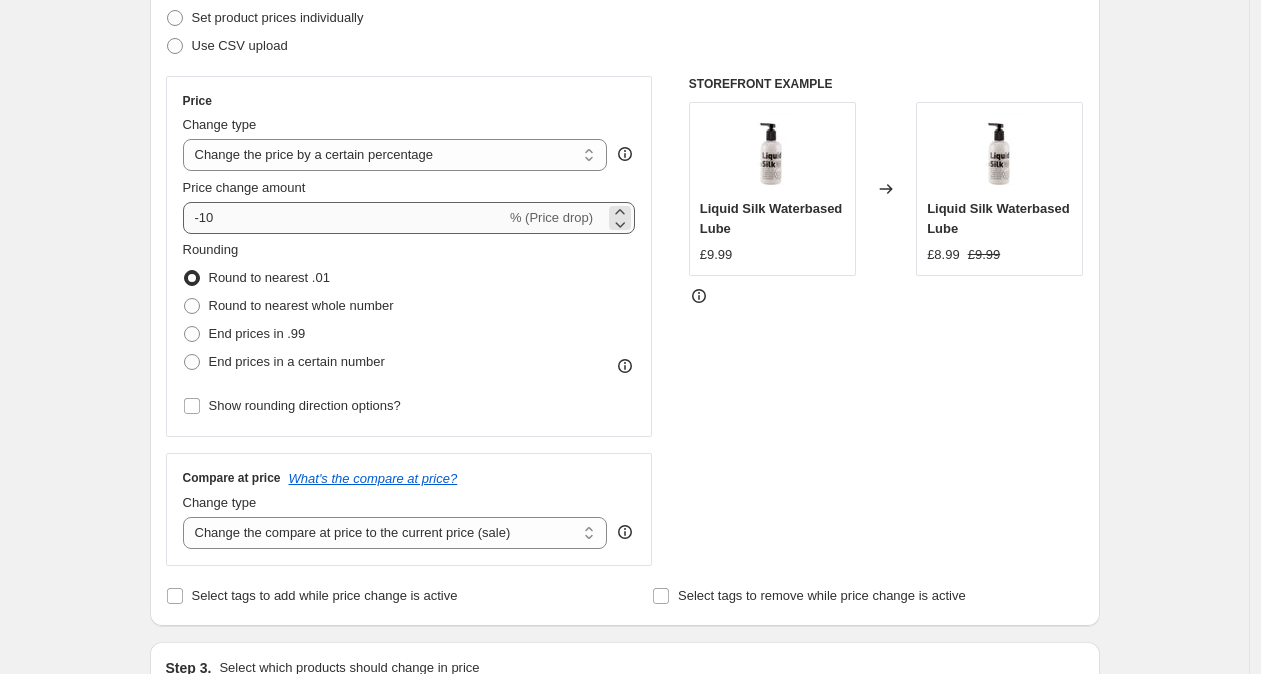 type on "Flash deals ([DATE])" 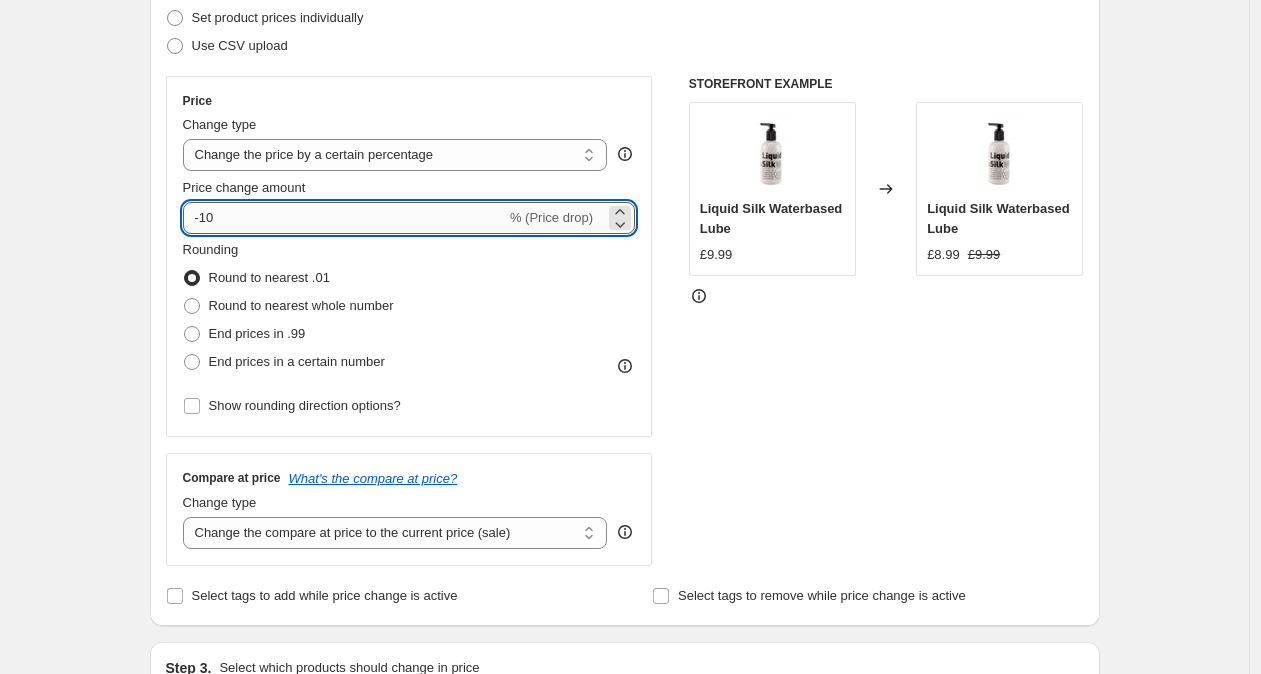 click on "-10" at bounding box center [344, 218] 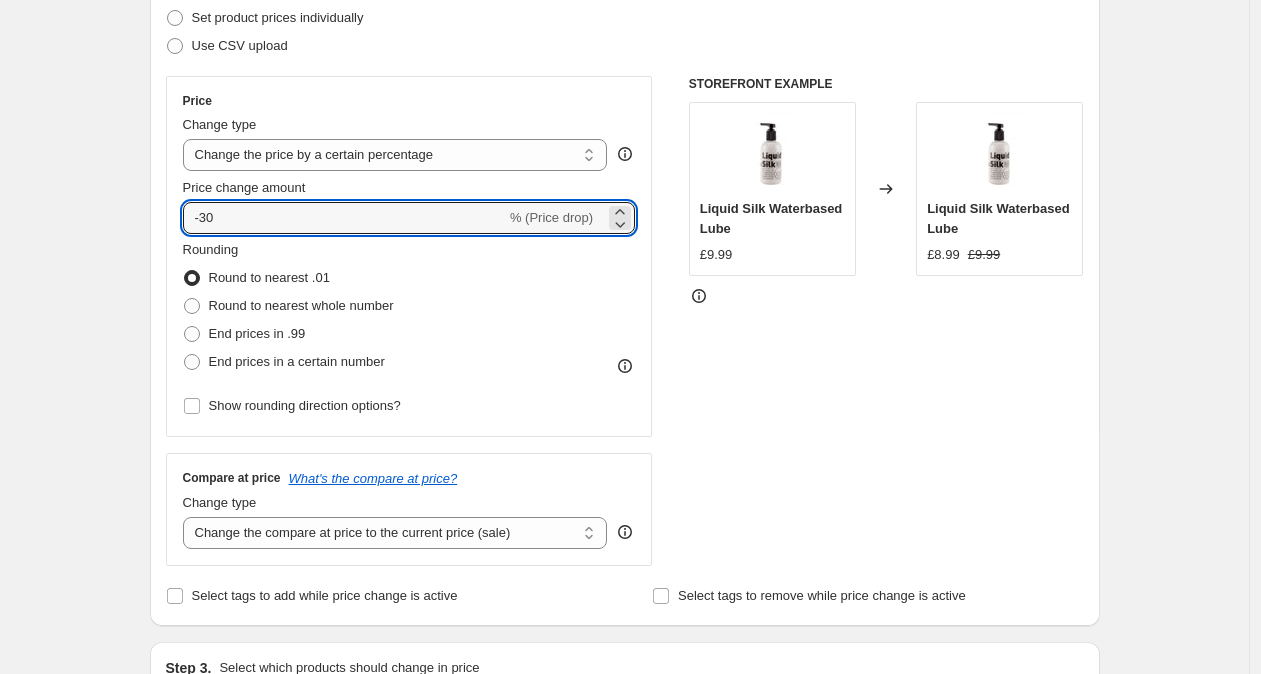 type on "-30" 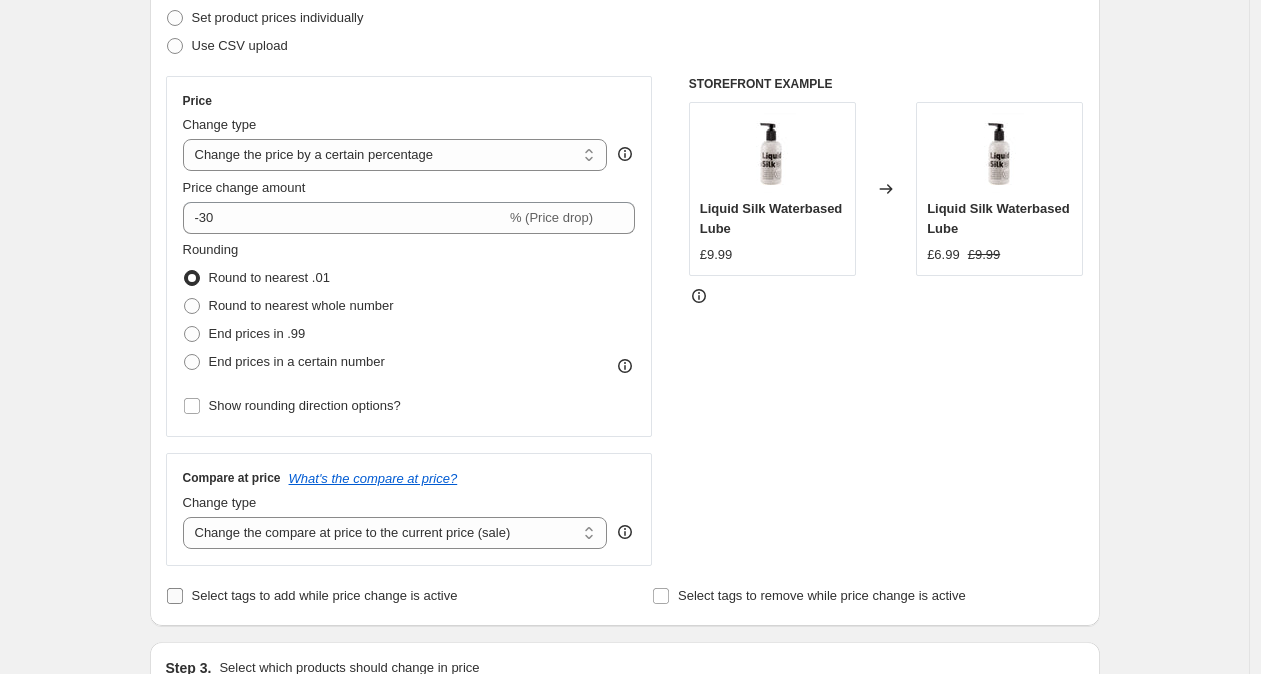 click on "Select tags to add while price change is active" at bounding box center (325, 595) 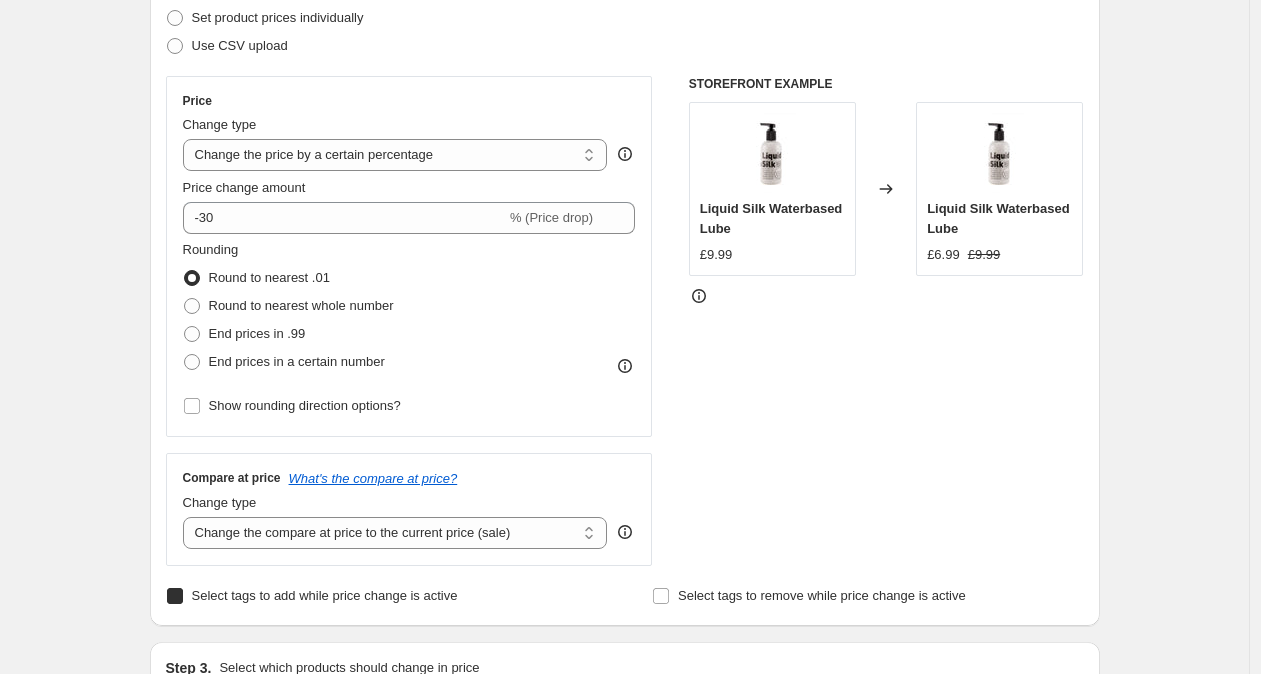 checkbox on "true" 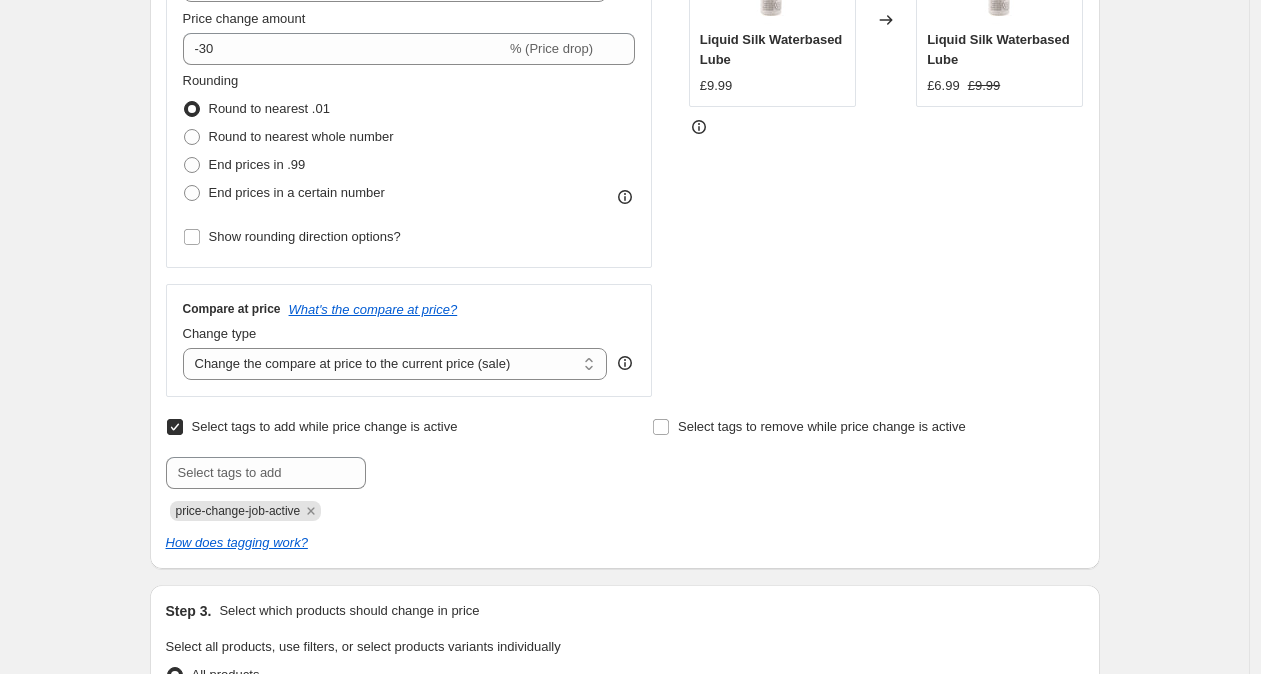 scroll, scrollTop: 469, scrollLeft: 0, axis: vertical 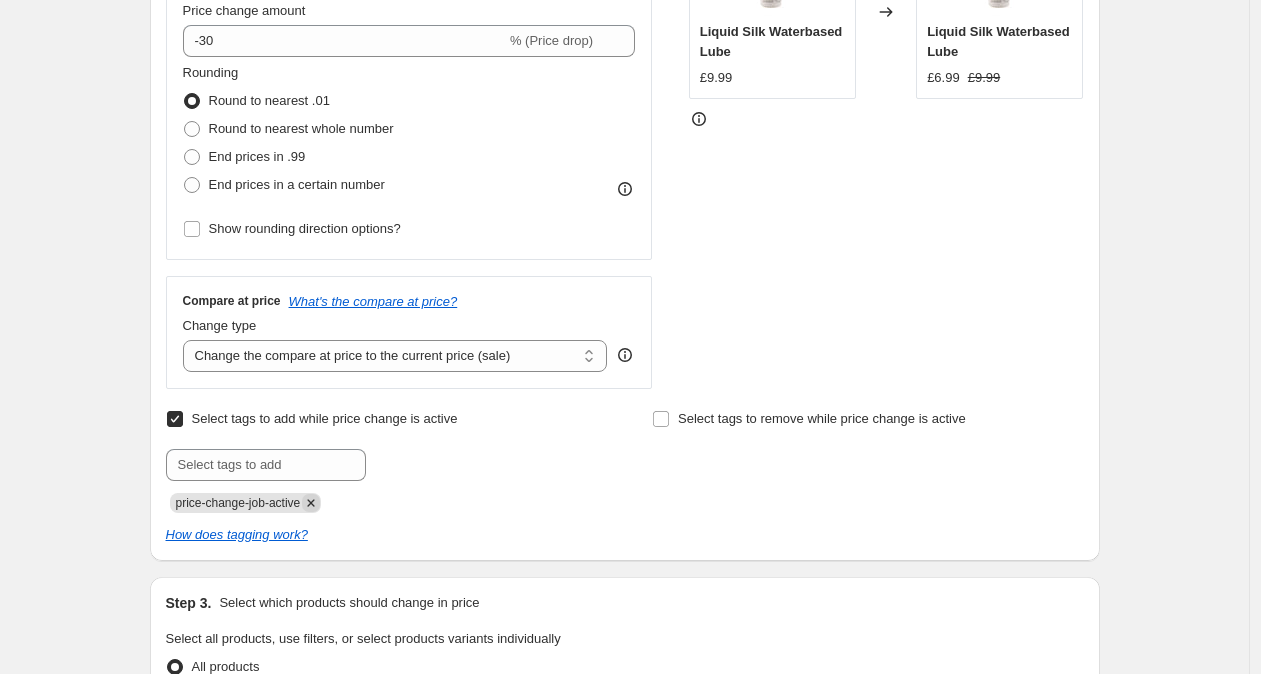 click 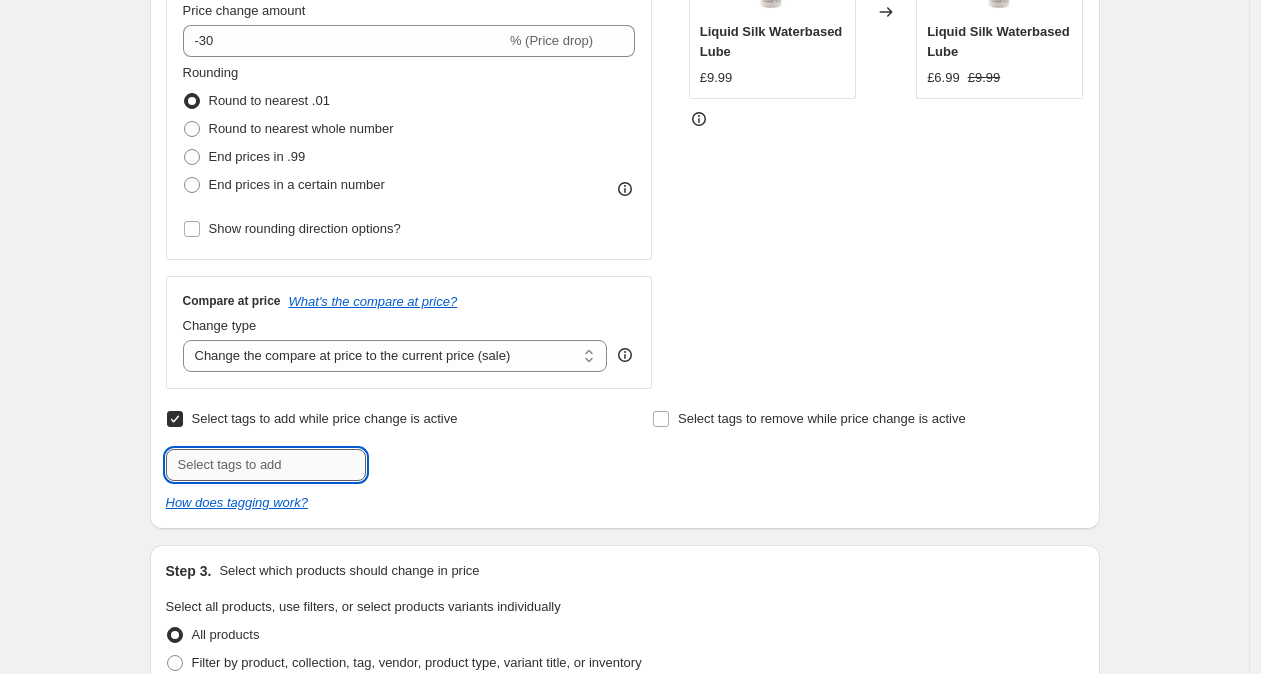 click at bounding box center [266, 465] 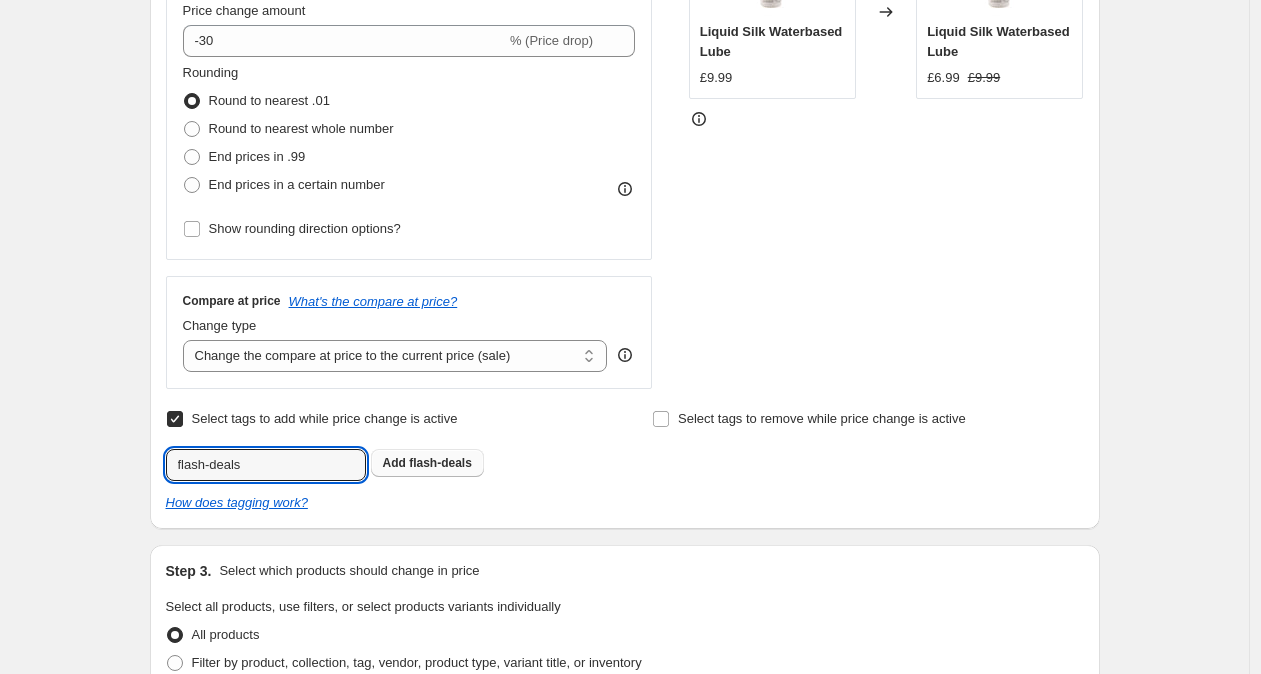 type on "flash-deals" 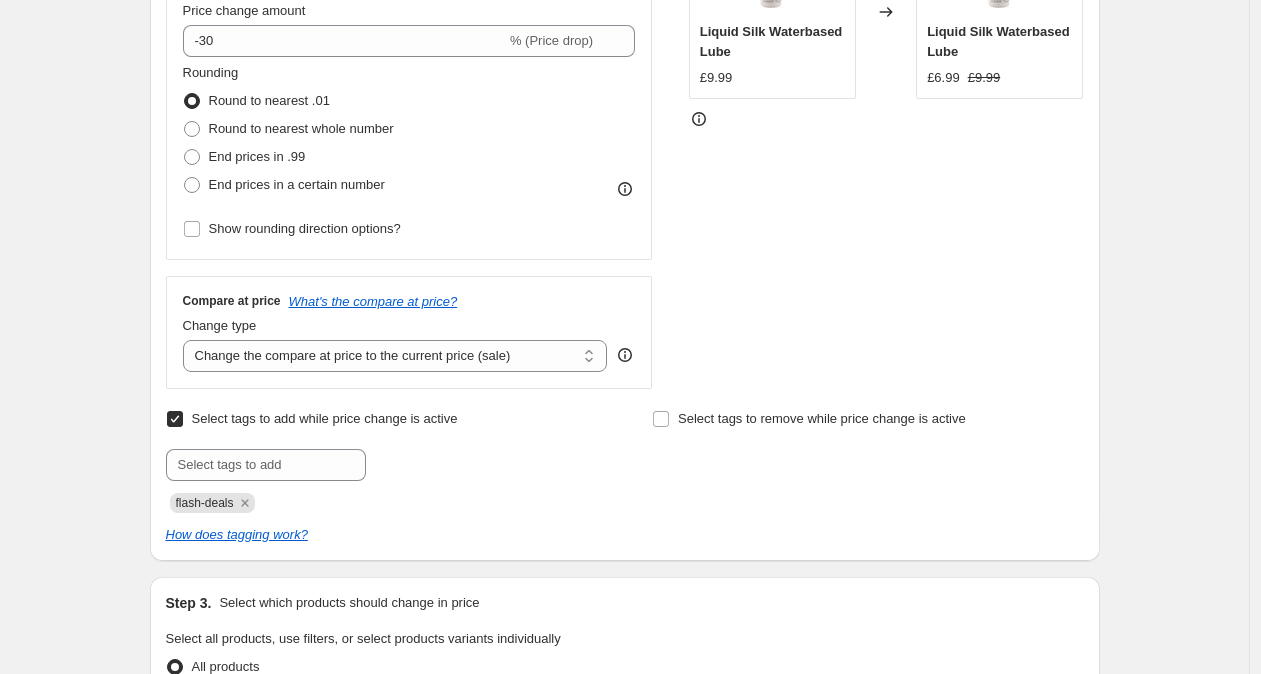 click on "Create new price change job. This page is ready Create new price change job Draft Step 1. Optionally give your price change job a title (eg "March 30% off sale on boots") Flash deals ([DATE]) This title is just for internal use, customers won't see it Step 2. Select how the prices should change Use bulk price change rules Set product prices individually Use CSV upload Price Change type Change the price to a certain amount Change the price by a certain amount Change the price by a certain percentage Change the price to the current compare at price (price before sale) Change the price by a certain amount relative to the compare at price Change the price by a certain percentage relative to the compare at price Don't change the price Change the price by a certain percentage relative to the cost per item Change price to certain cost margin Change the price by a certain percentage Price change amount -30 % (Price drop) Rounding Round to nearest .01 Round to nearest whole number End prices in .99 Change type" at bounding box center [624, 586] 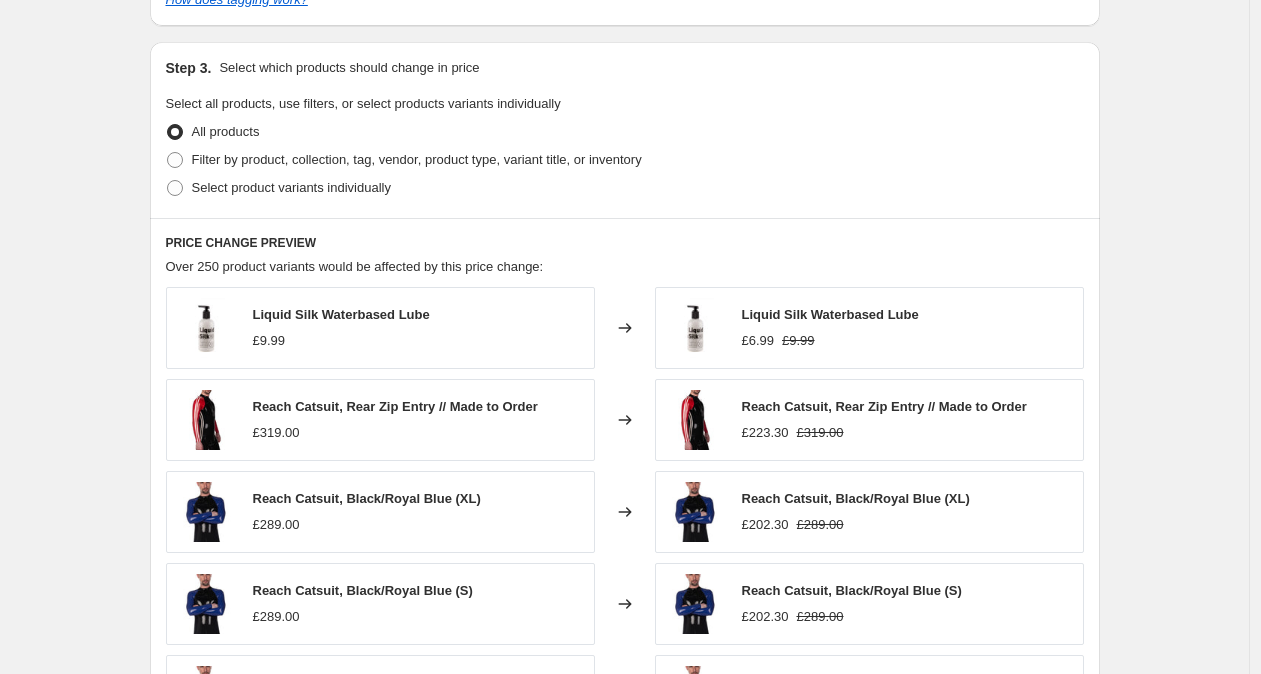 scroll, scrollTop: 1017, scrollLeft: 0, axis: vertical 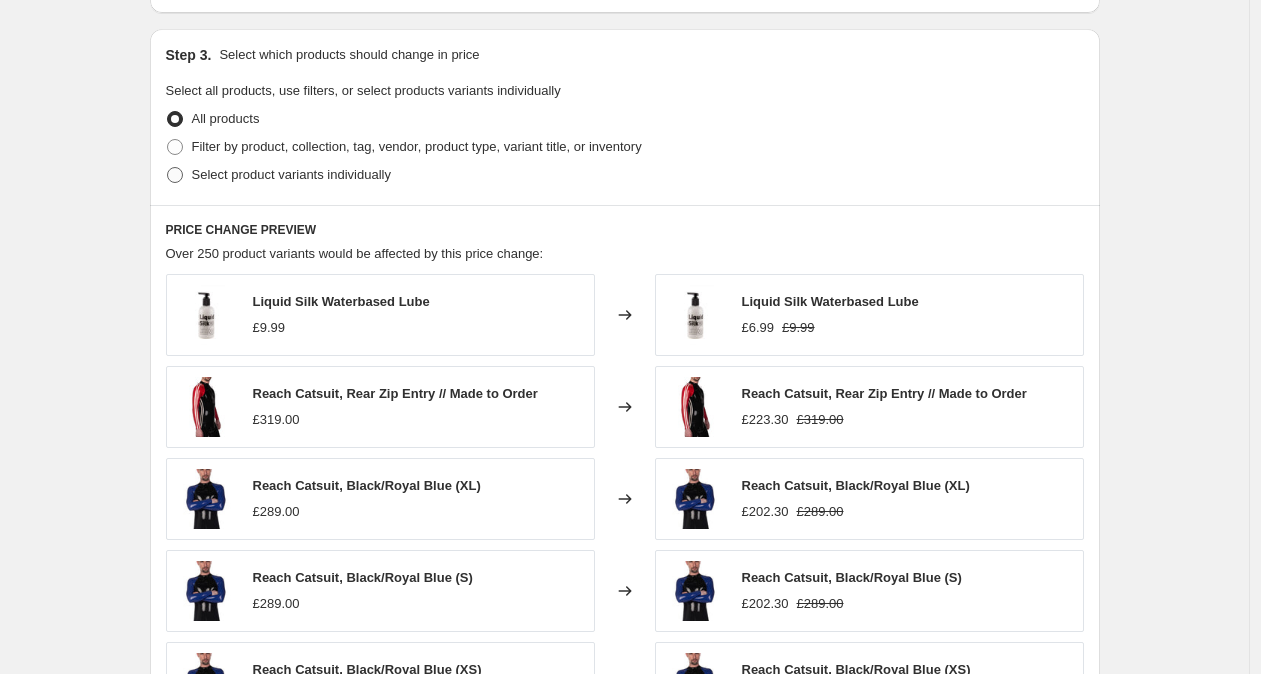 click on "Select product variants individually" at bounding box center (291, 175) 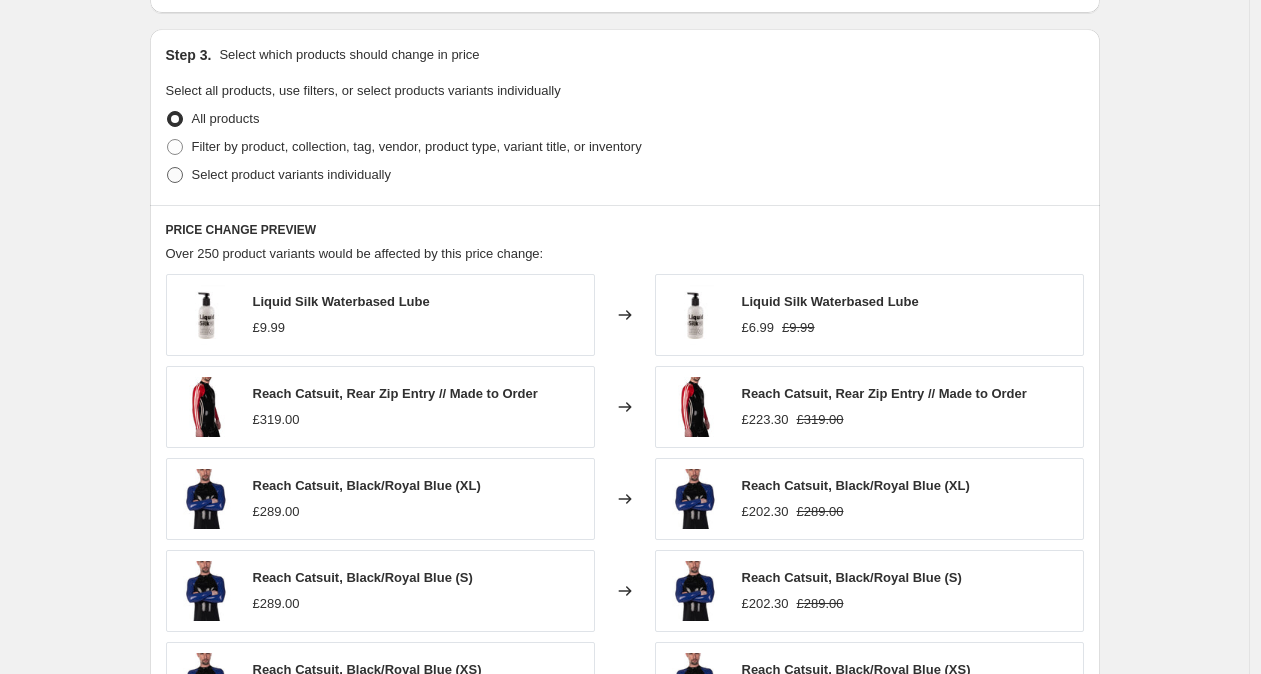 radio on "true" 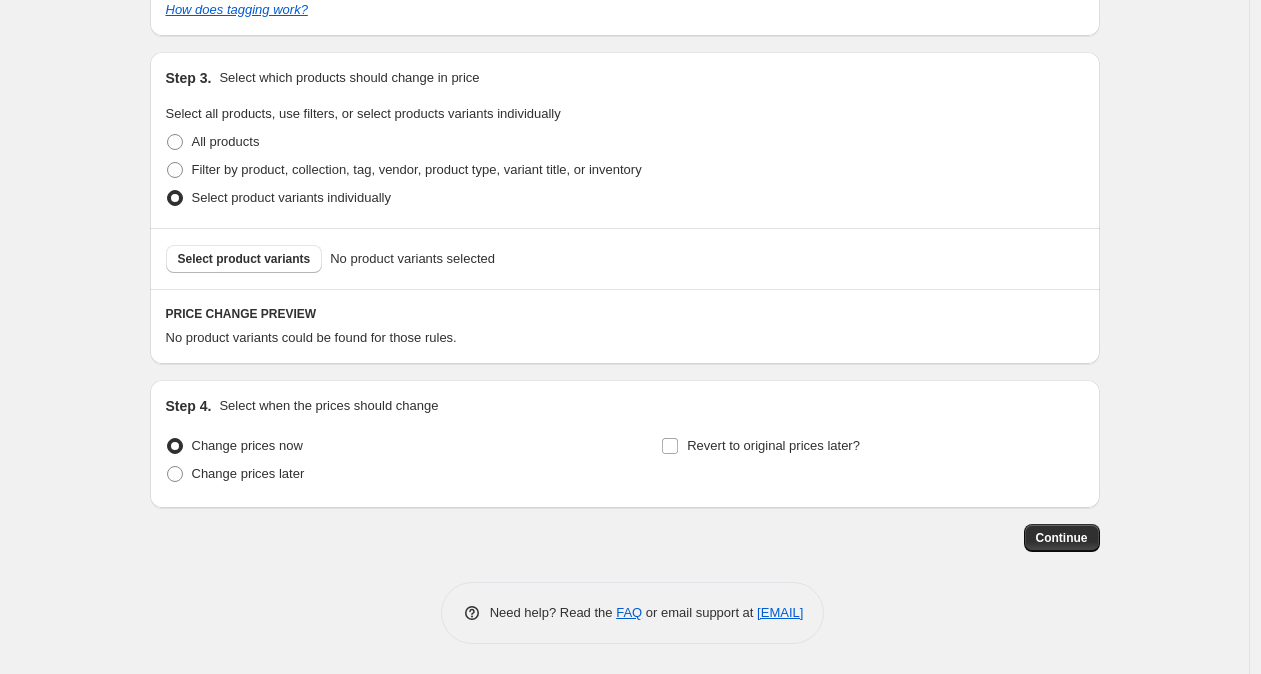 scroll, scrollTop: 994, scrollLeft: 0, axis: vertical 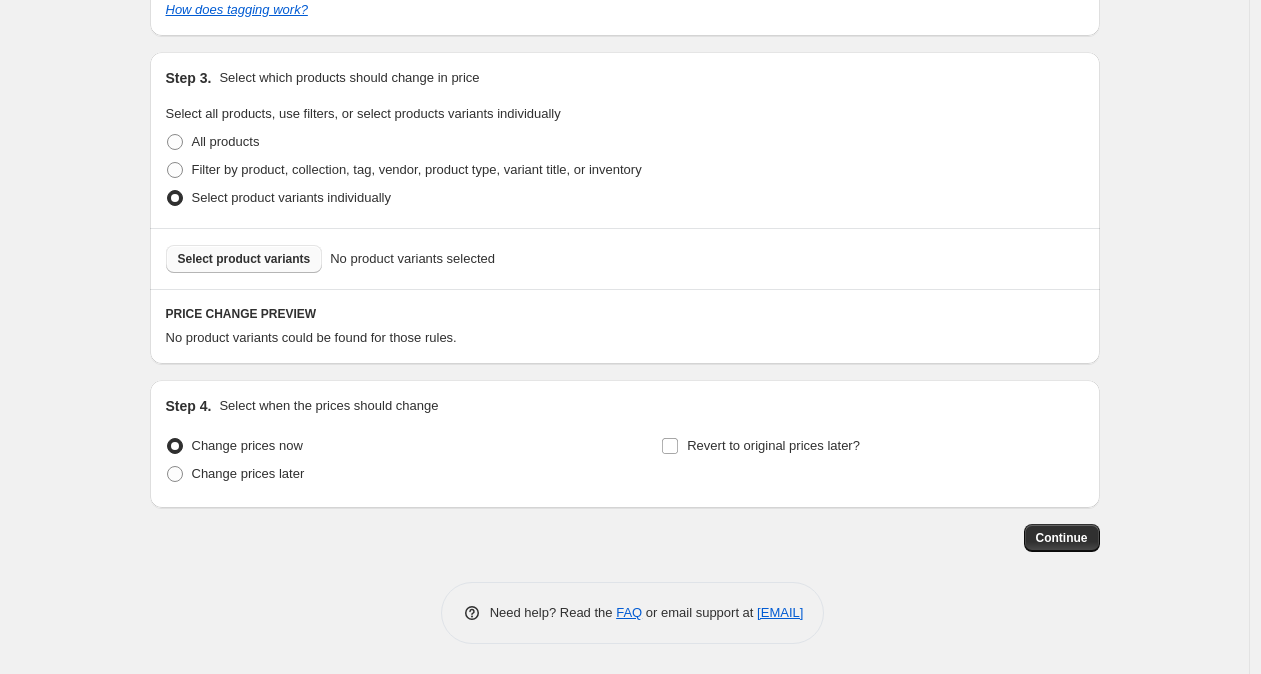 click on "Select product variants" at bounding box center (244, 259) 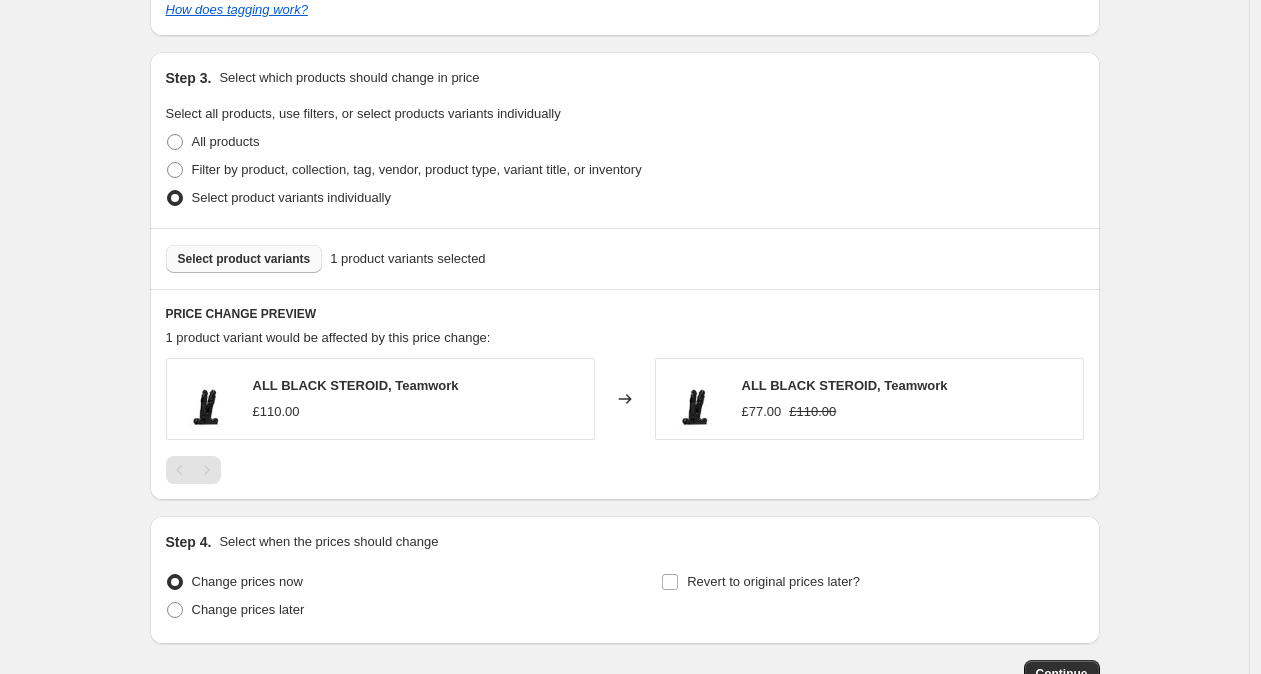 click on "Select product variants" at bounding box center [244, 259] 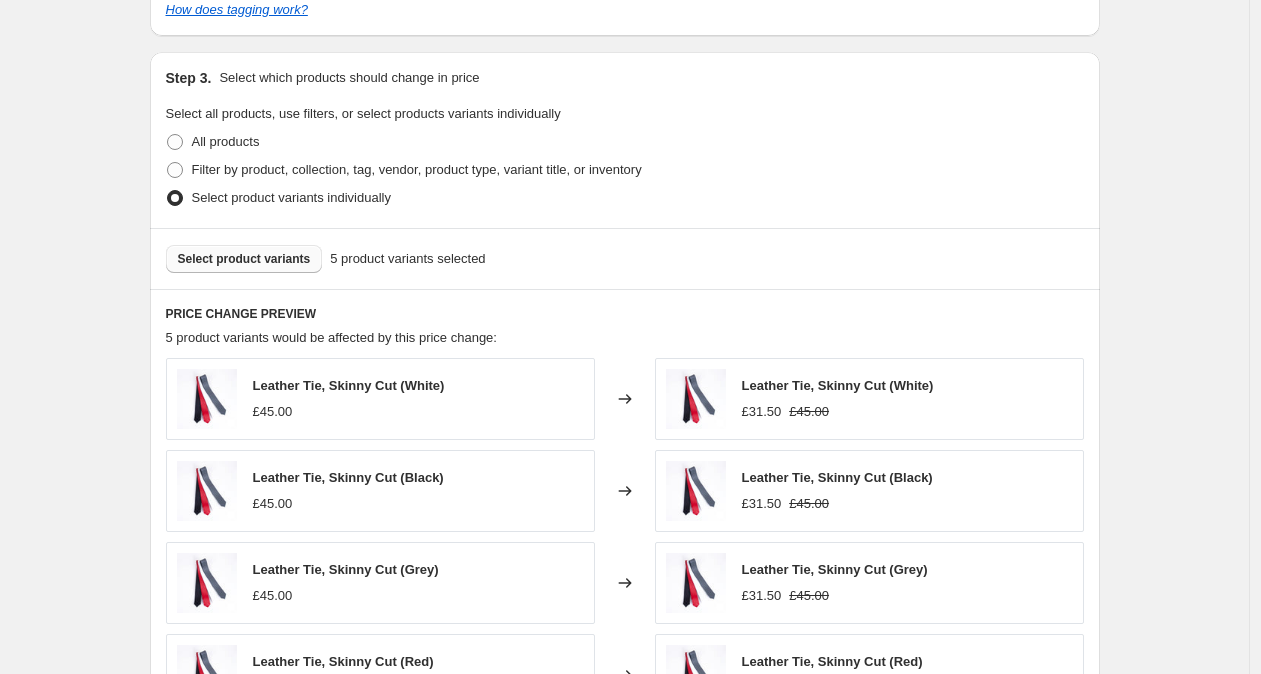 click on "Select product variants" at bounding box center (244, 259) 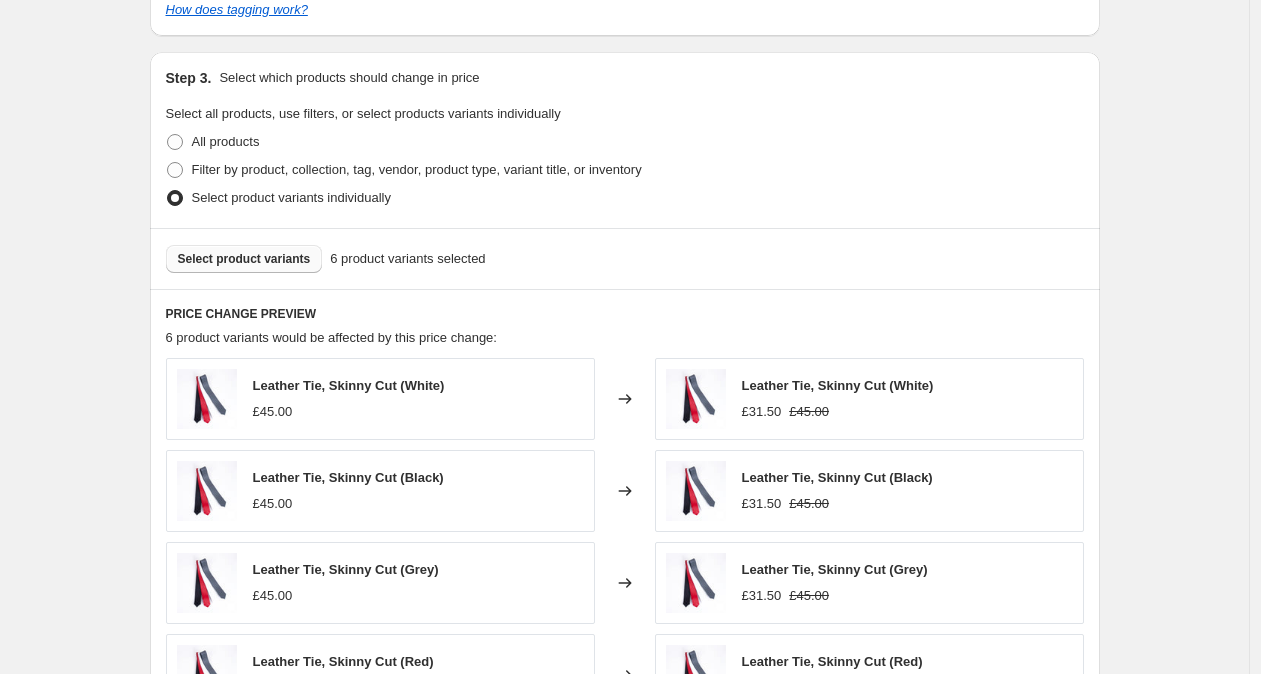 click on "Select product variants" at bounding box center (244, 259) 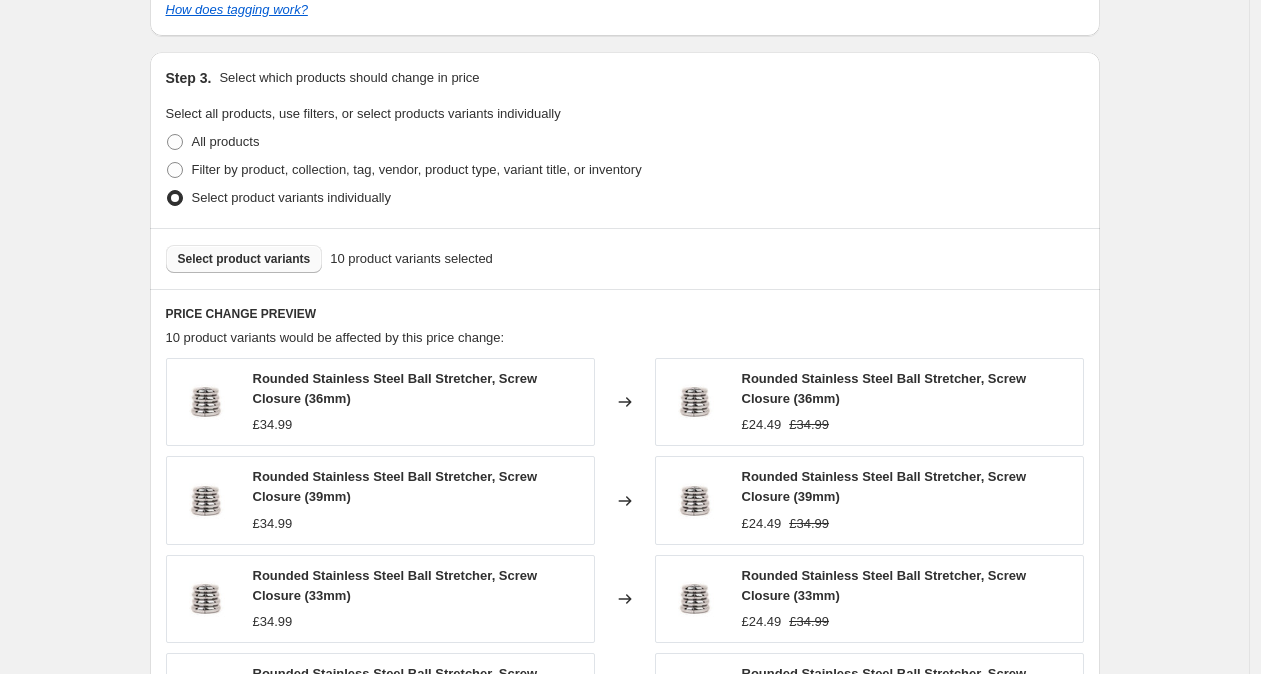click on "Select product variants 10   product variants selected" at bounding box center [625, 258] 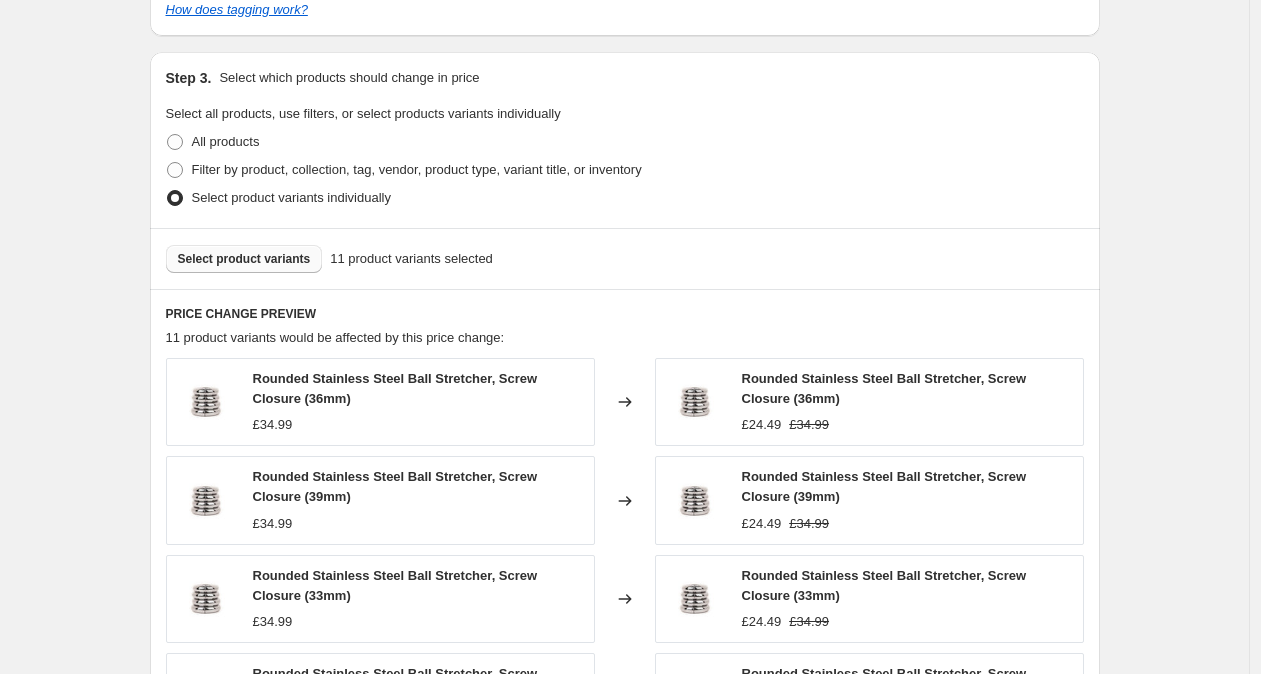click on "Select product variants" at bounding box center [244, 259] 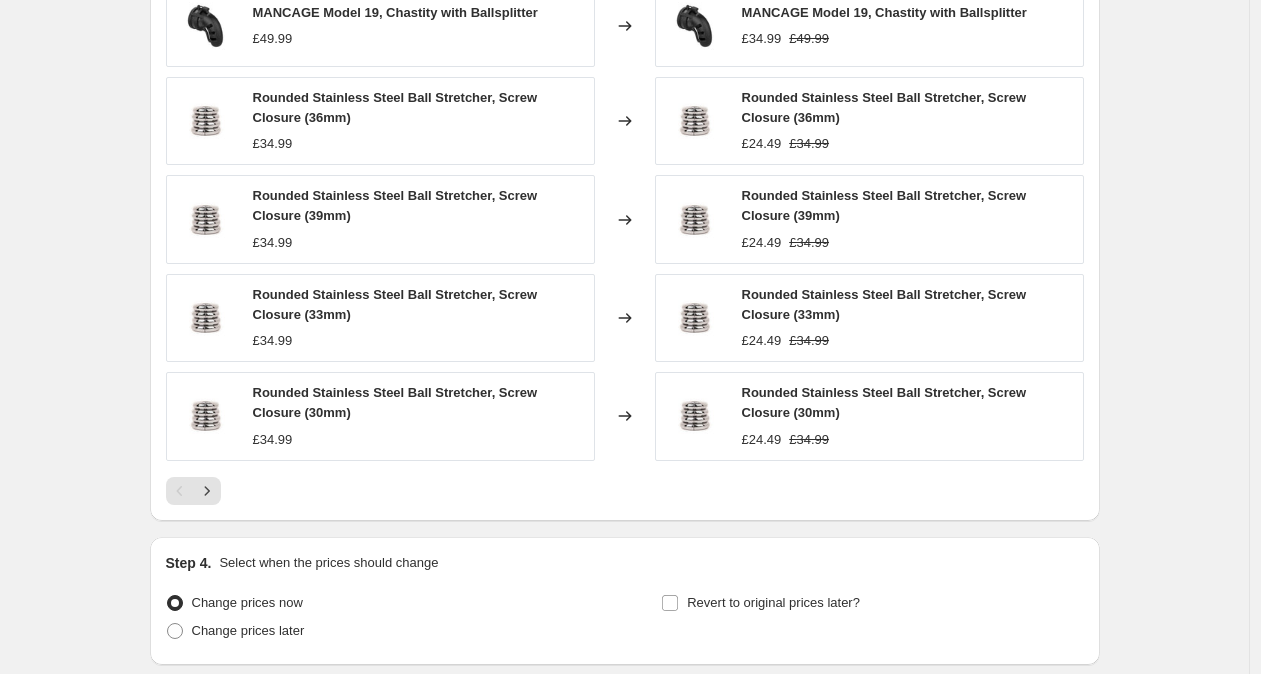 scroll, scrollTop: 1339, scrollLeft: 0, axis: vertical 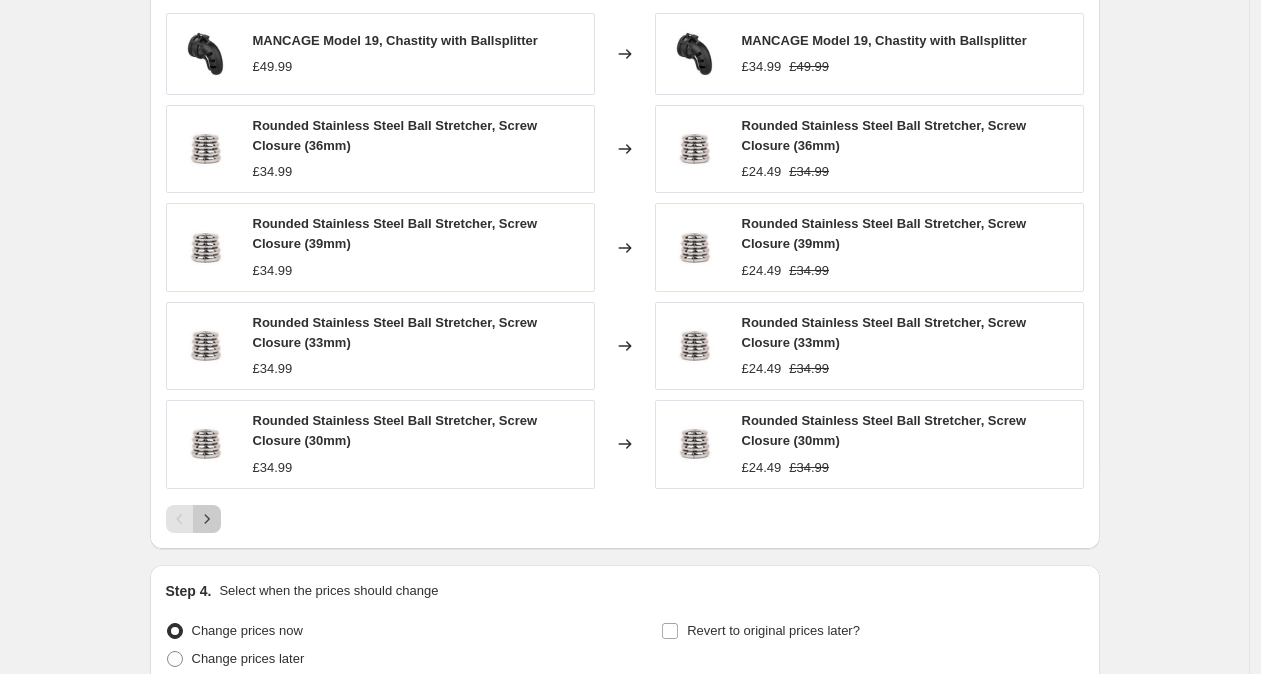 click 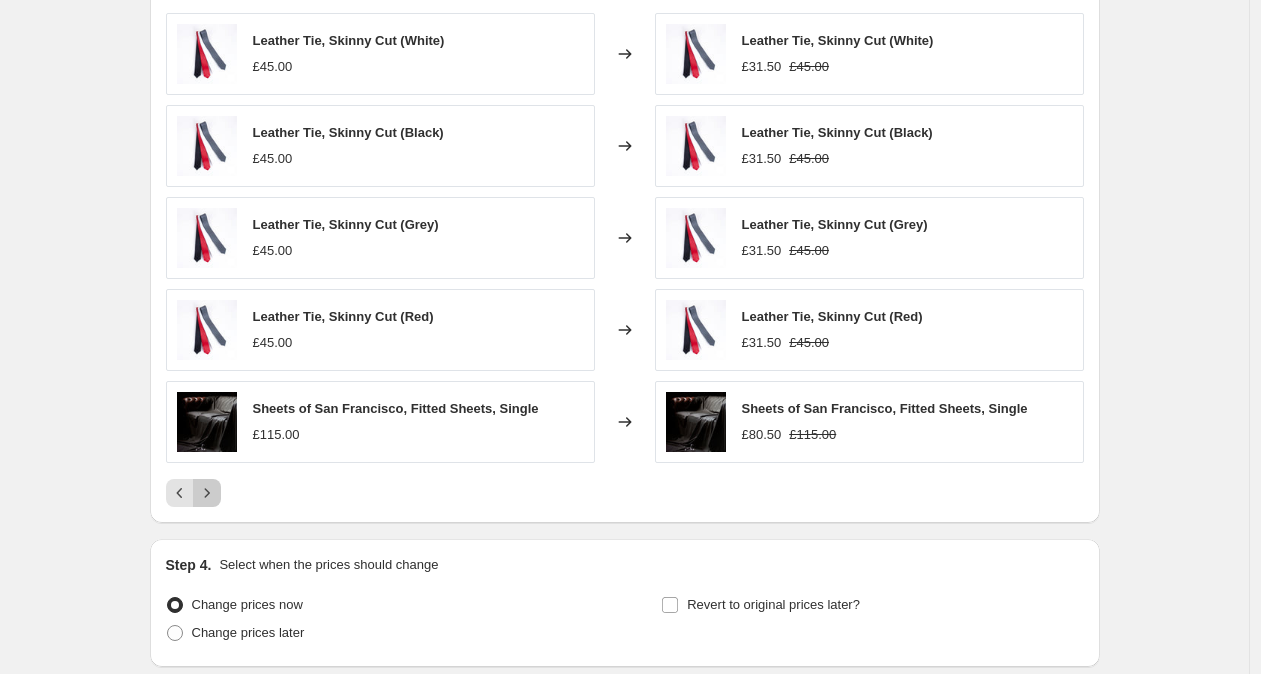 click 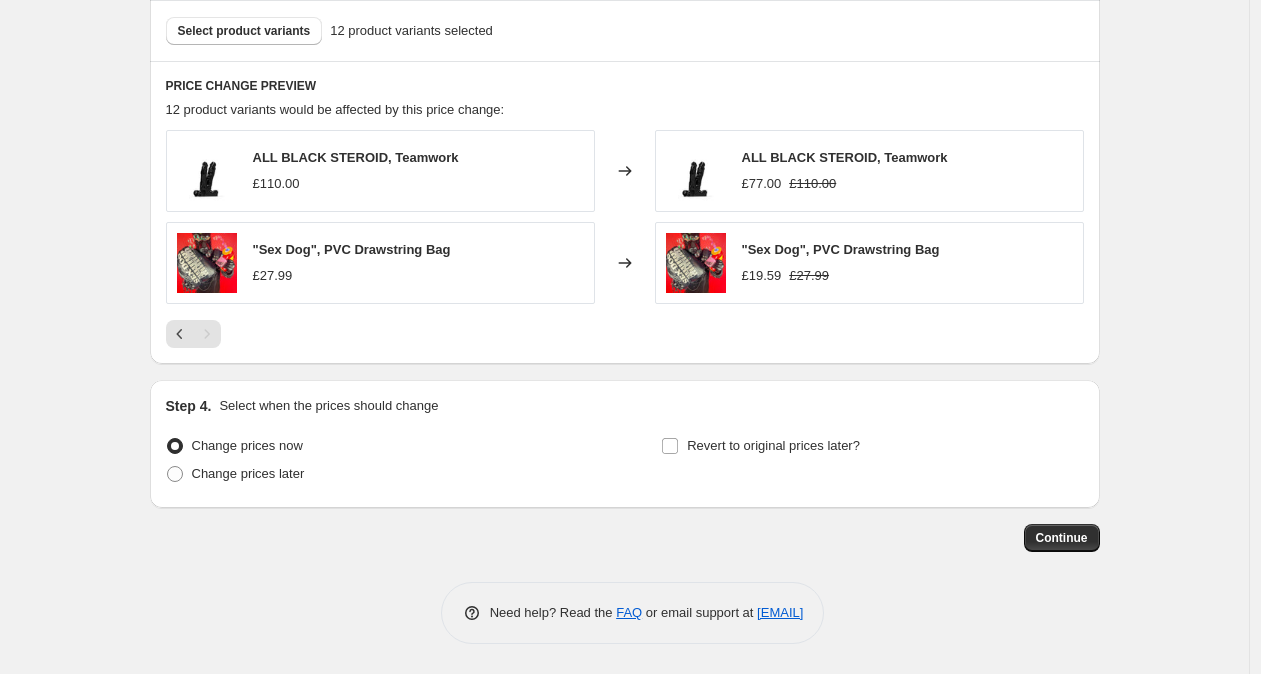 scroll, scrollTop: 1222, scrollLeft: 0, axis: vertical 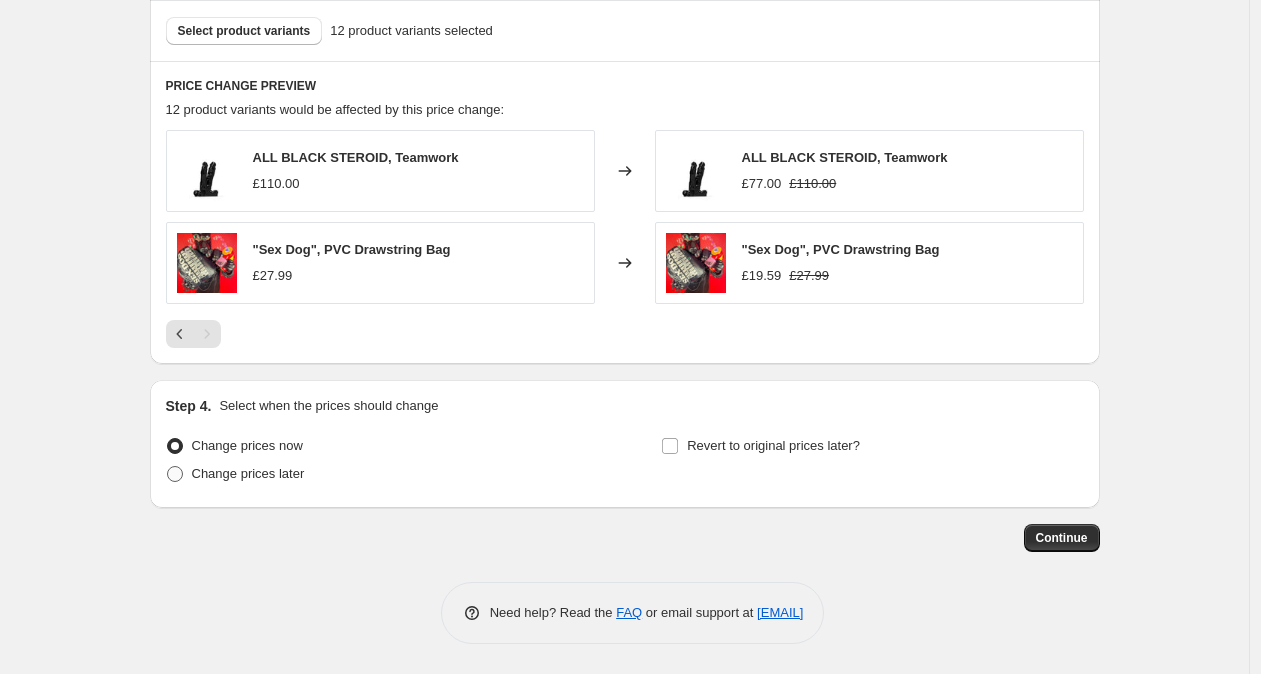 click on "Change prices later" at bounding box center [248, 474] 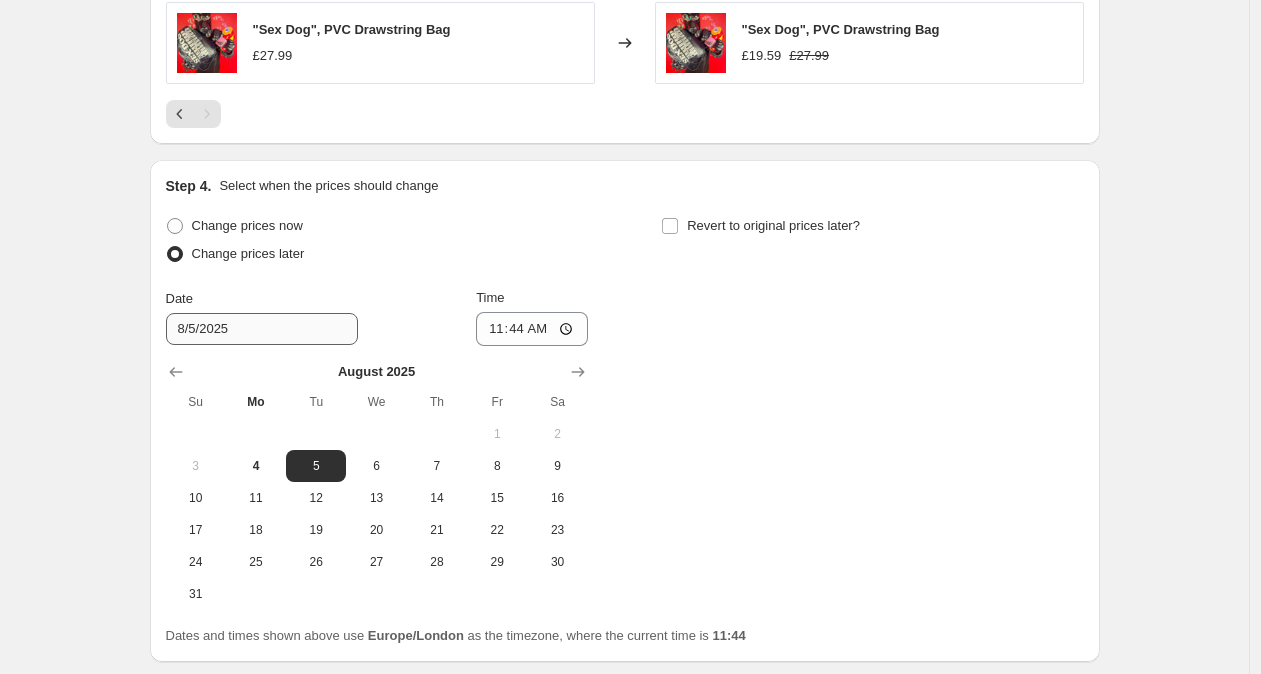 scroll, scrollTop: 1443, scrollLeft: 0, axis: vertical 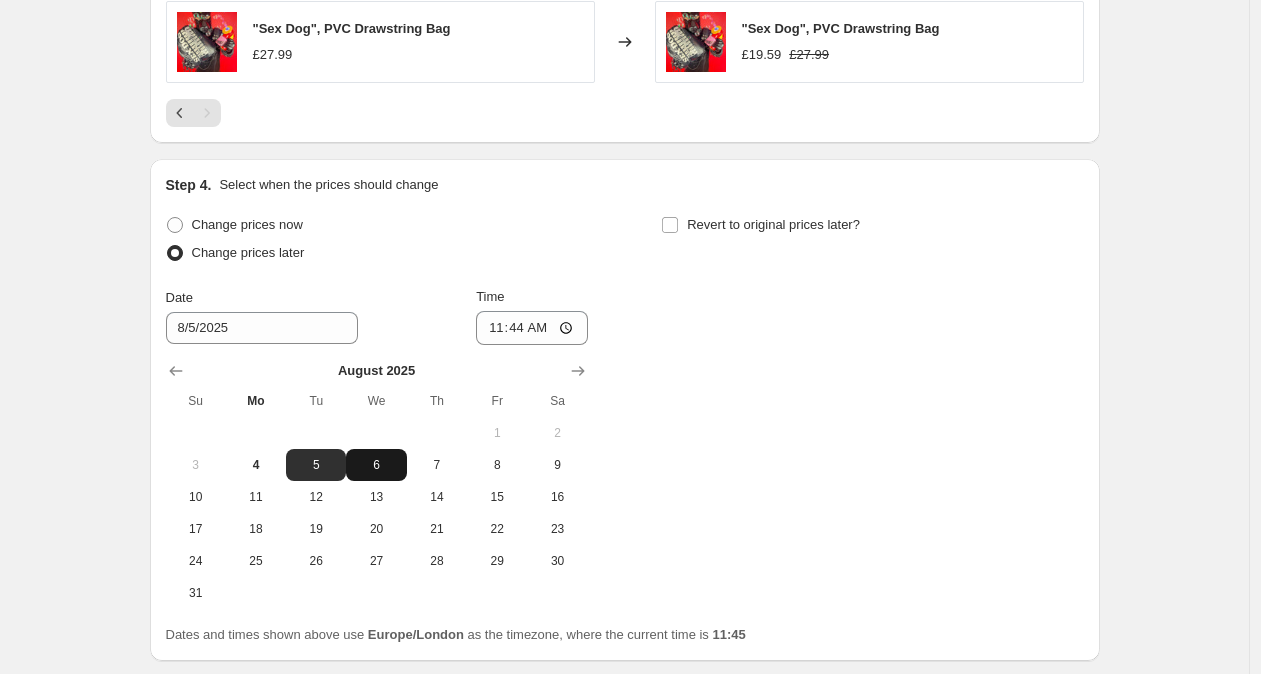 click on "6" at bounding box center (376, 465) 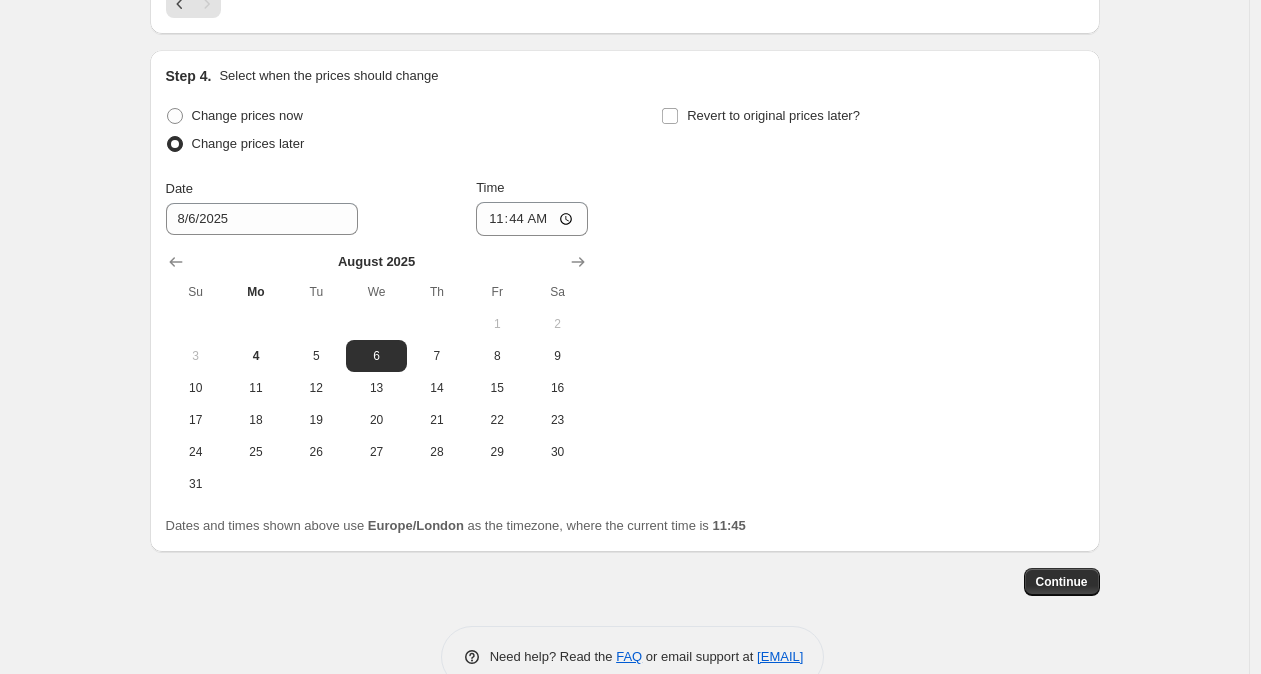 scroll, scrollTop: 1596, scrollLeft: 0, axis: vertical 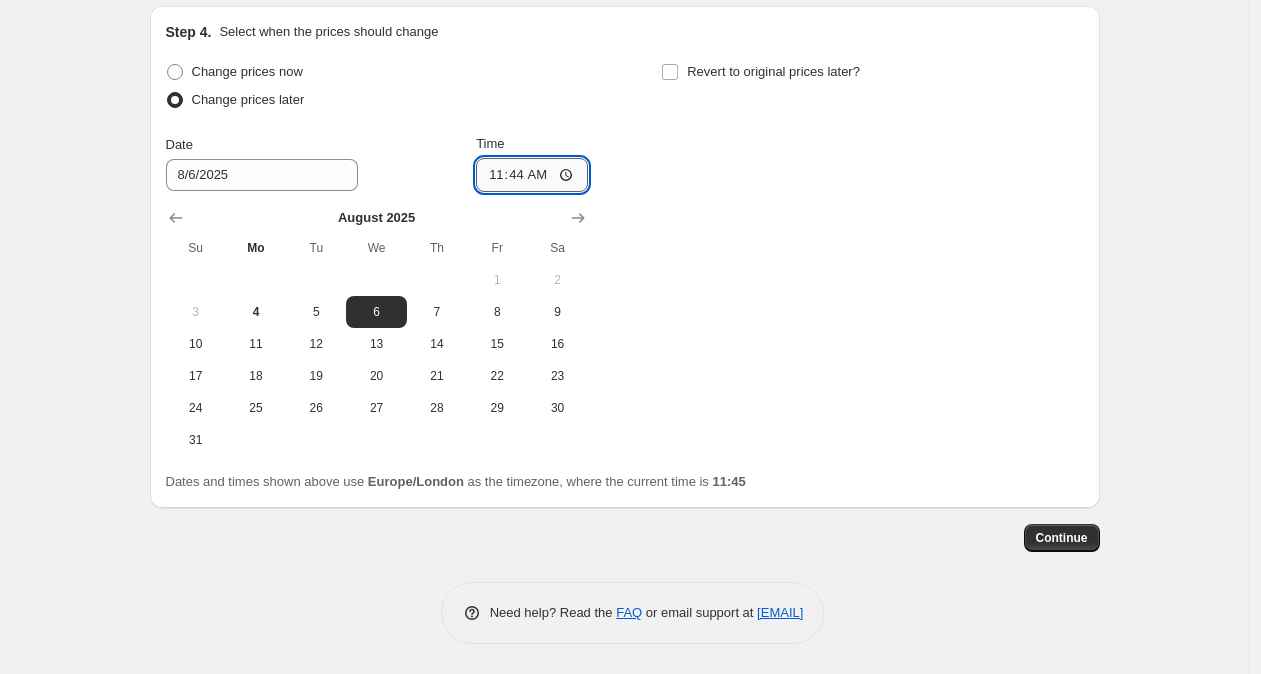 click on "11:44" at bounding box center [532, 175] 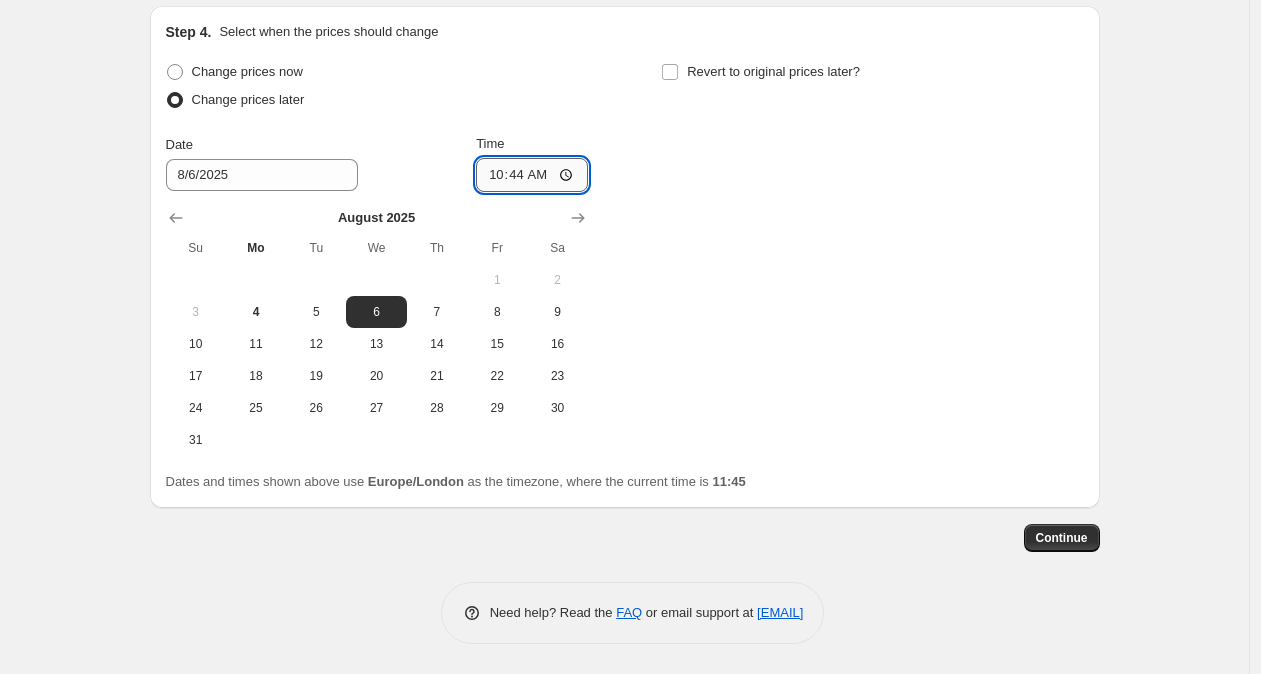 type on "10:00" 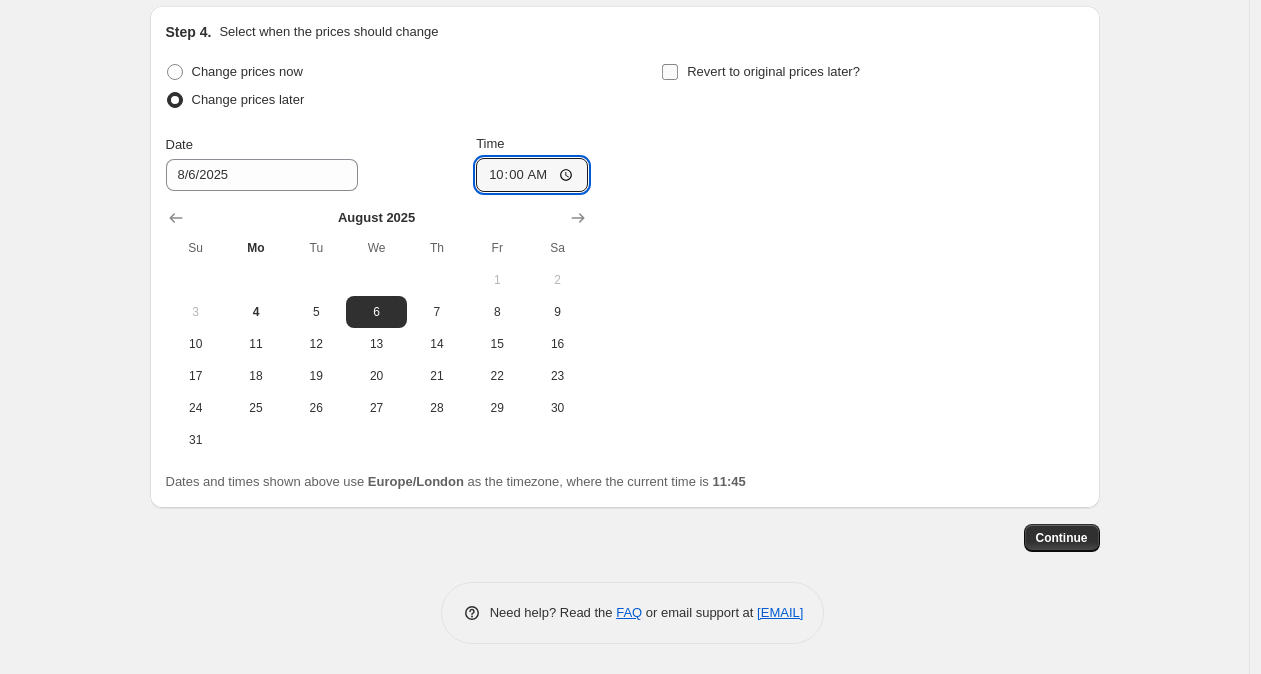 click on "Revert to original prices later?" at bounding box center (670, 72) 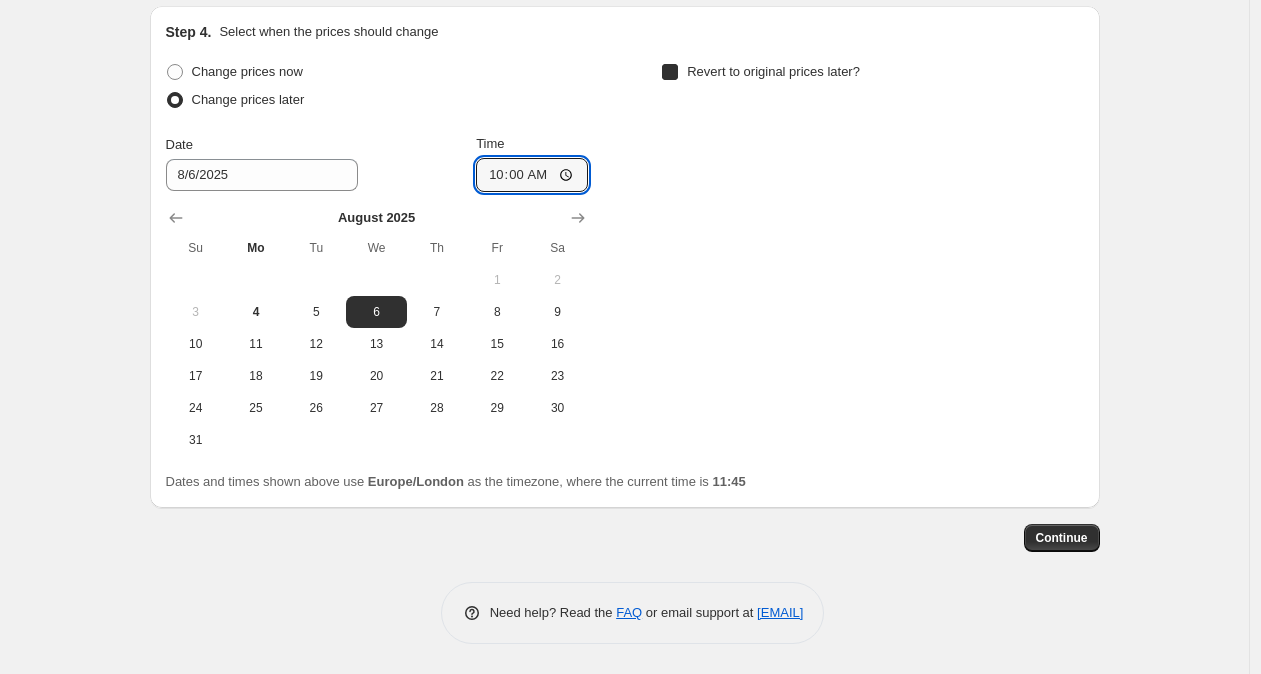 checkbox on "true" 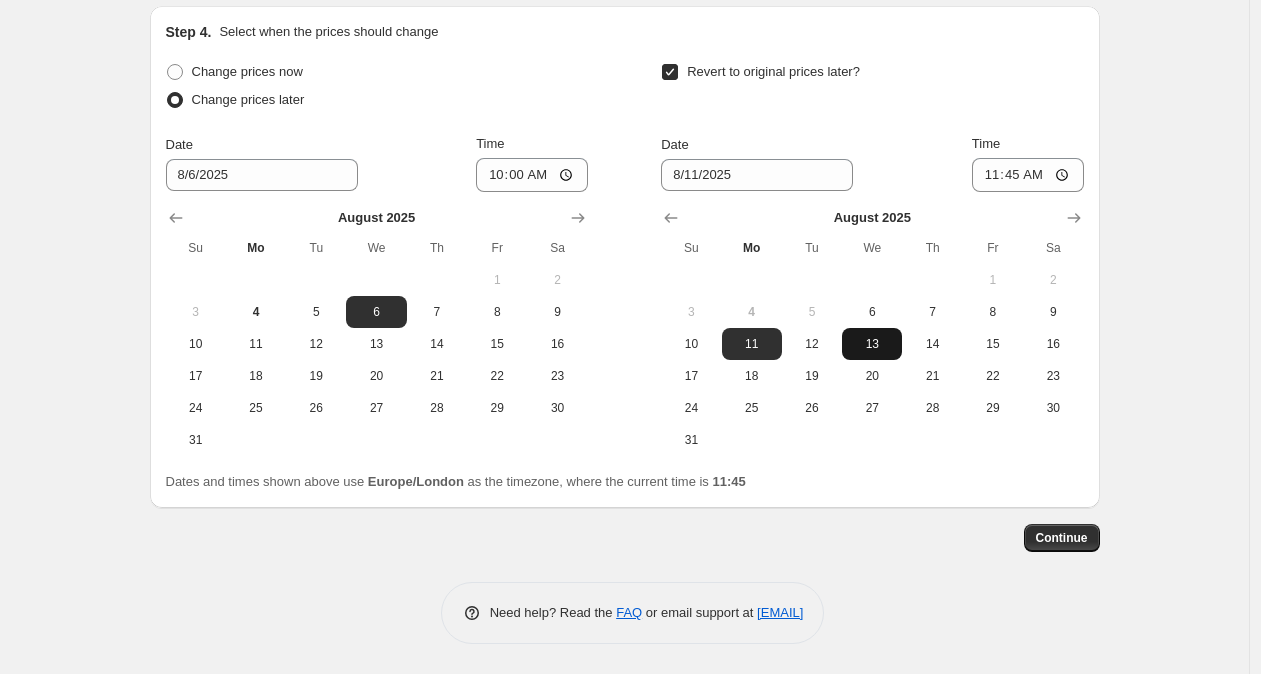 click on "13" at bounding box center [872, 344] 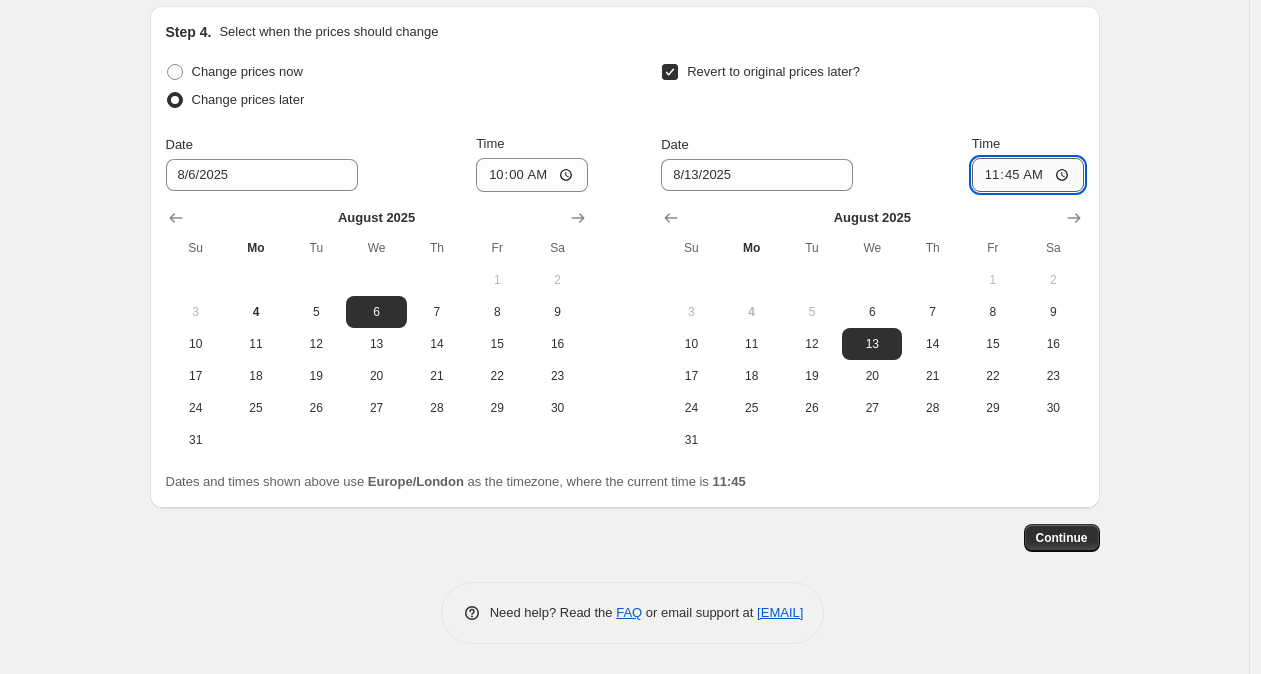 click on "11:45" at bounding box center (1028, 175) 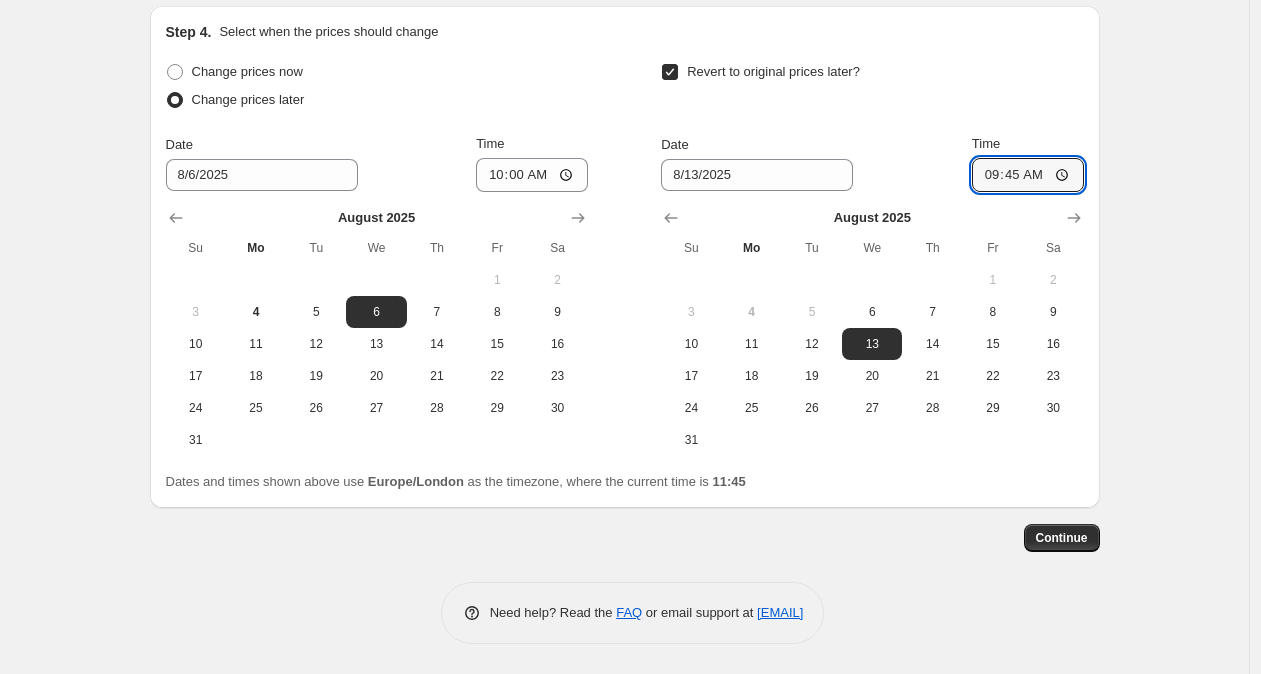 type on "09:00" 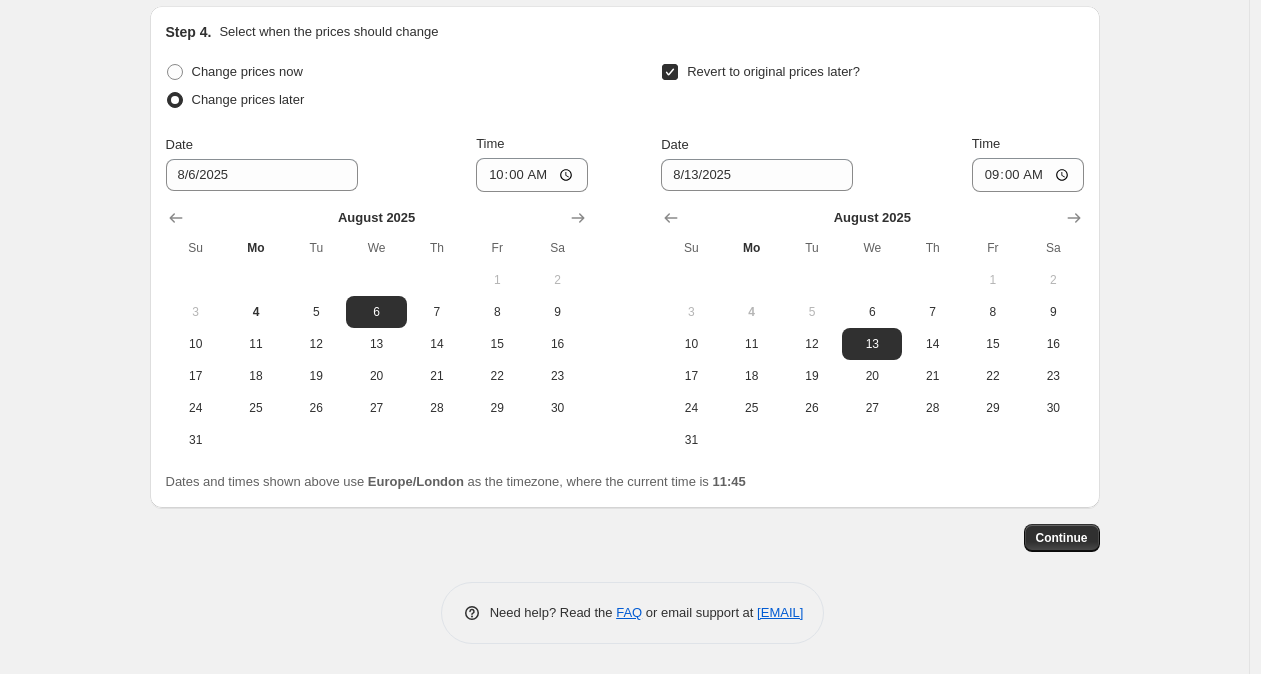 click on "Create new price change job. This page is ready Create new price change job Draft Step 1. Optionally give your price change job a title (eg "March 30% off sale on boots") Flash deals ([DATE]) This title is just for internal use, customers won't see it Step 2. Select how the prices should change Use bulk price change rules Set product prices individually Use CSV upload Price Change type Change the price to a certain amount Change the price by a certain amount Change the price by a certain percentage Change the price to the current compare at price (price before sale) Change the price by a certain amount relative to the compare at price Change the price by a certain percentage relative to the compare at price Don't change the price Change the price by a certain percentage relative to the cost per item Change price to certain cost margin Change the price by a certain percentage Price change amount -30 % (Price drop) Rounding Round to nearest .01 Round to nearest whole number End prices in .99 Change type [NUMBER]" at bounding box center [624, -461] 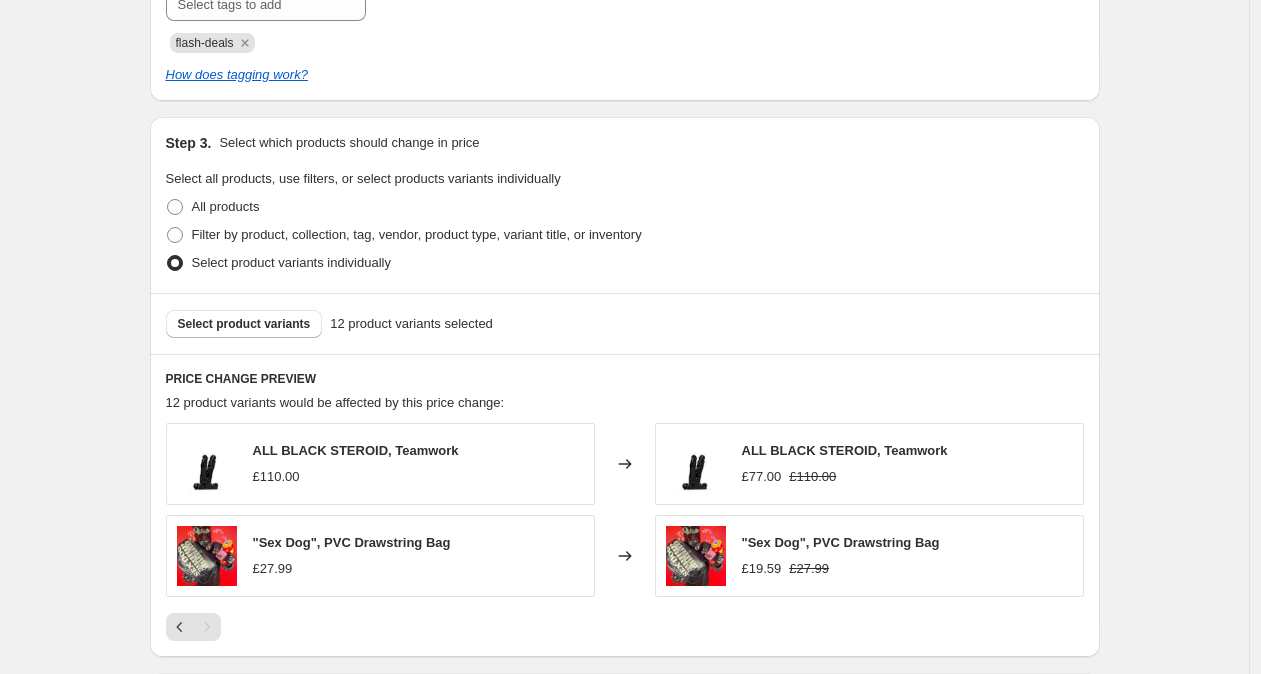 scroll, scrollTop: 1596, scrollLeft: 0, axis: vertical 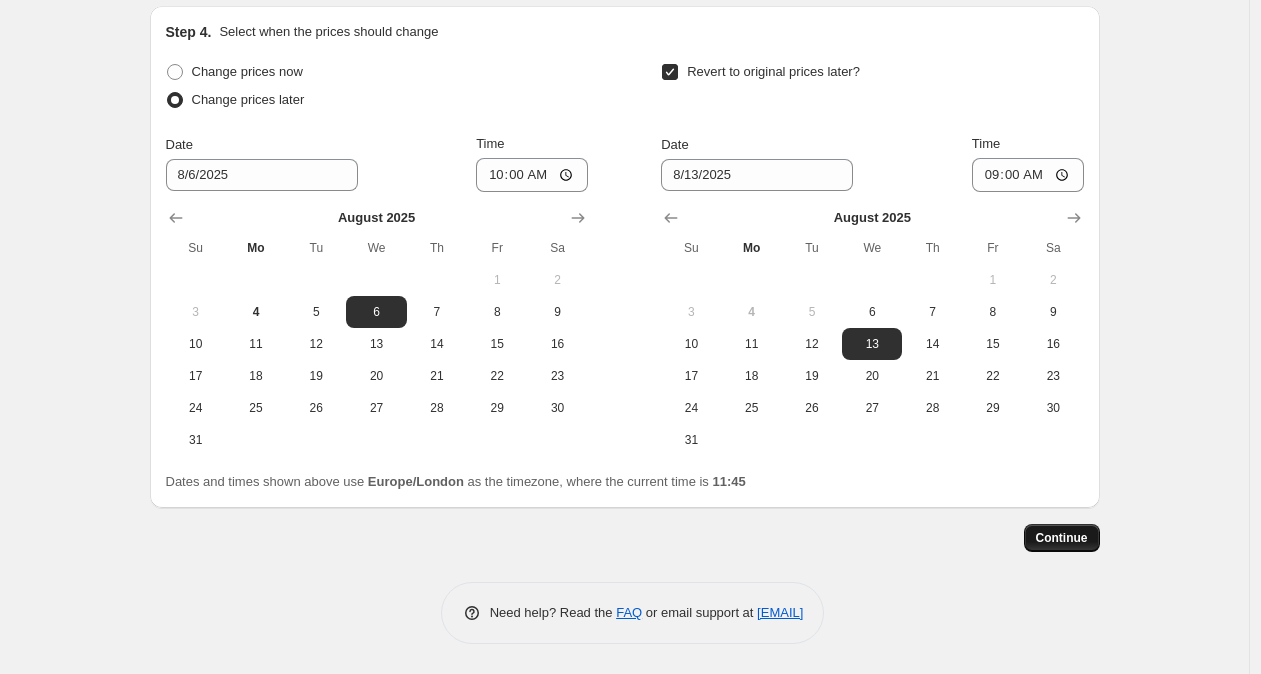 click on "Continue" at bounding box center (1062, 538) 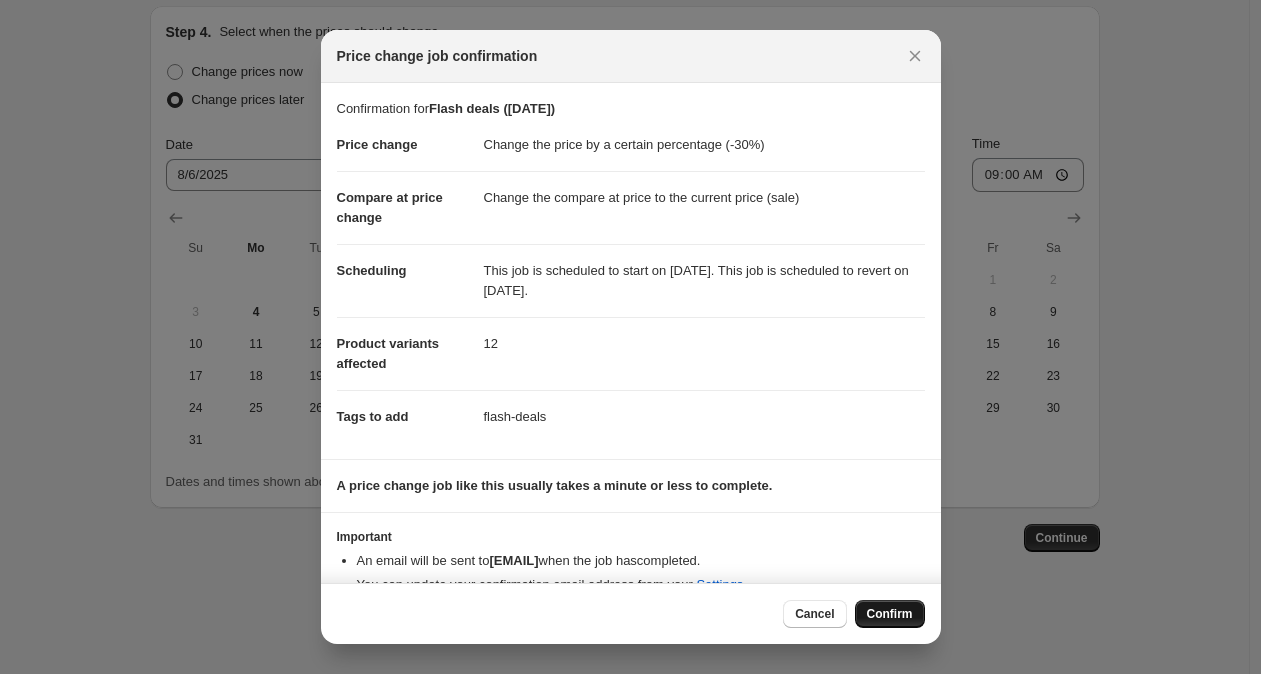 click on "Confirm" at bounding box center (890, 614) 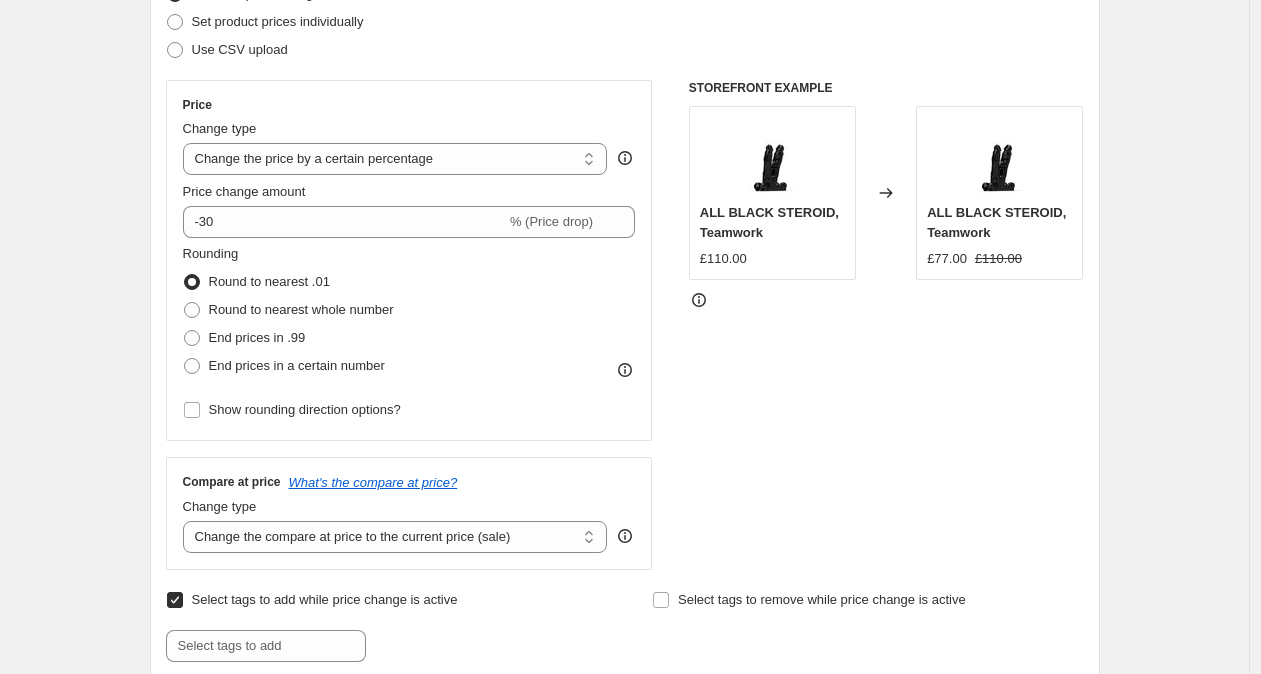 scroll, scrollTop: 0, scrollLeft: 0, axis: both 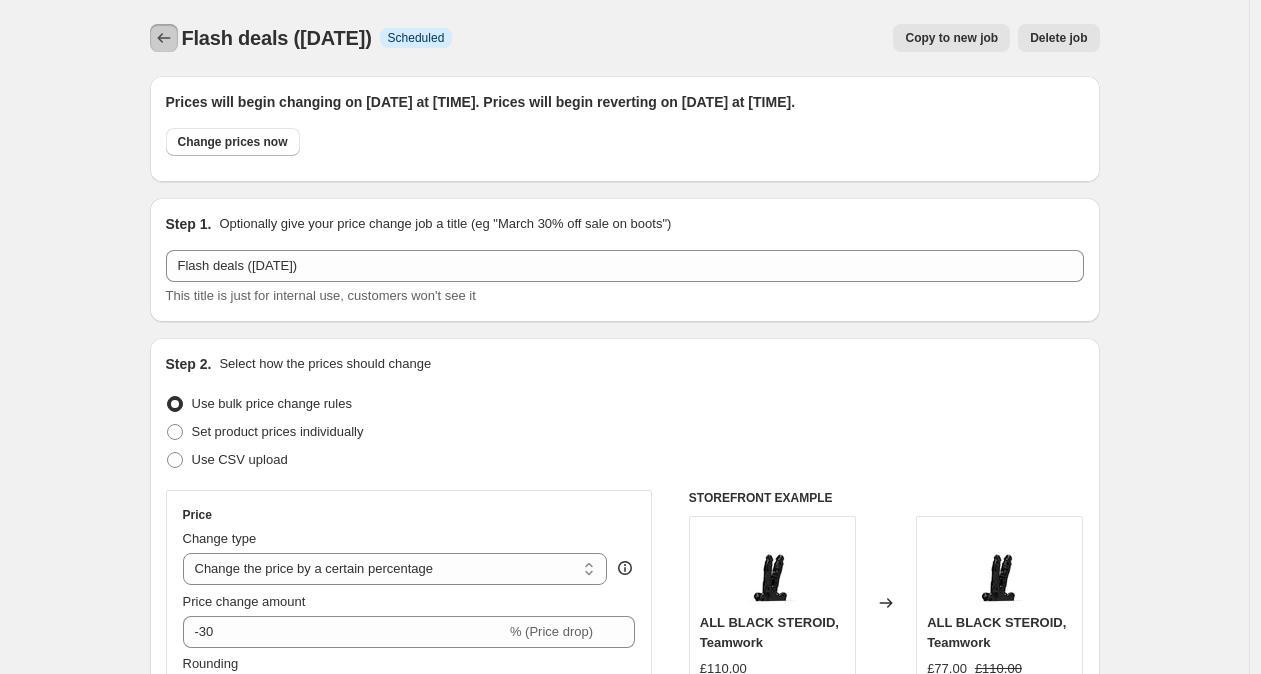 click 